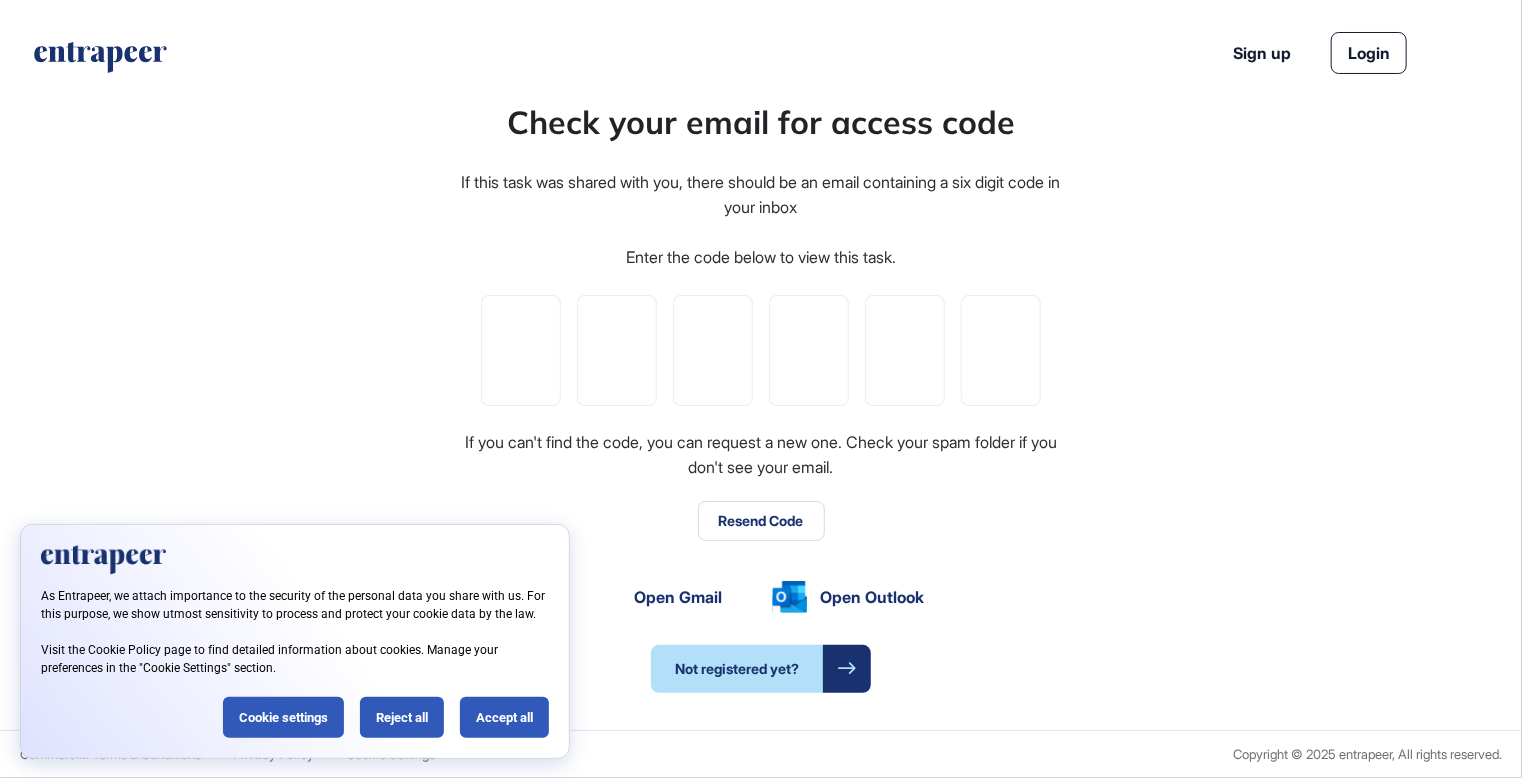 scroll, scrollTop: 777, scrollLeft: 1522, axis: both 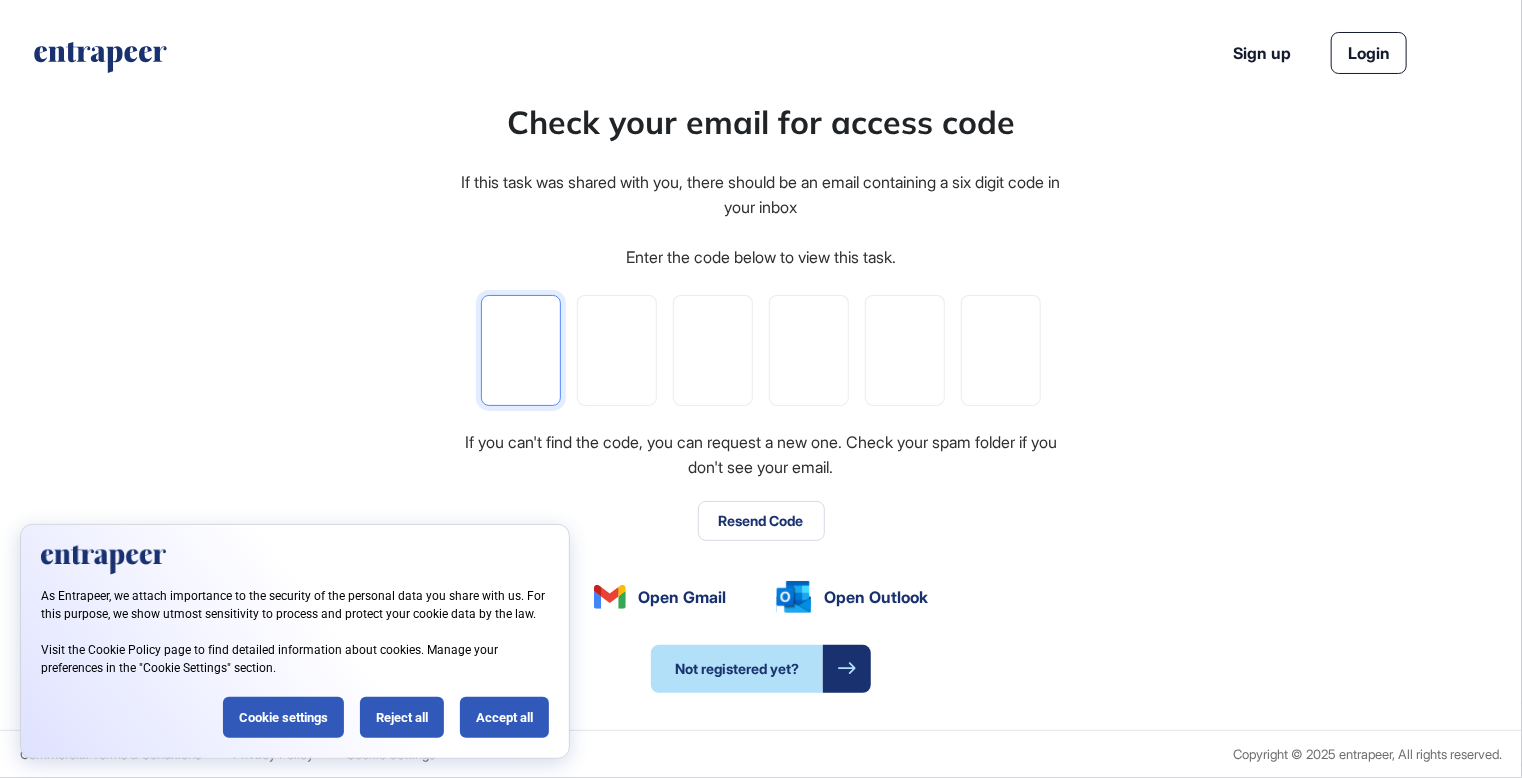 click 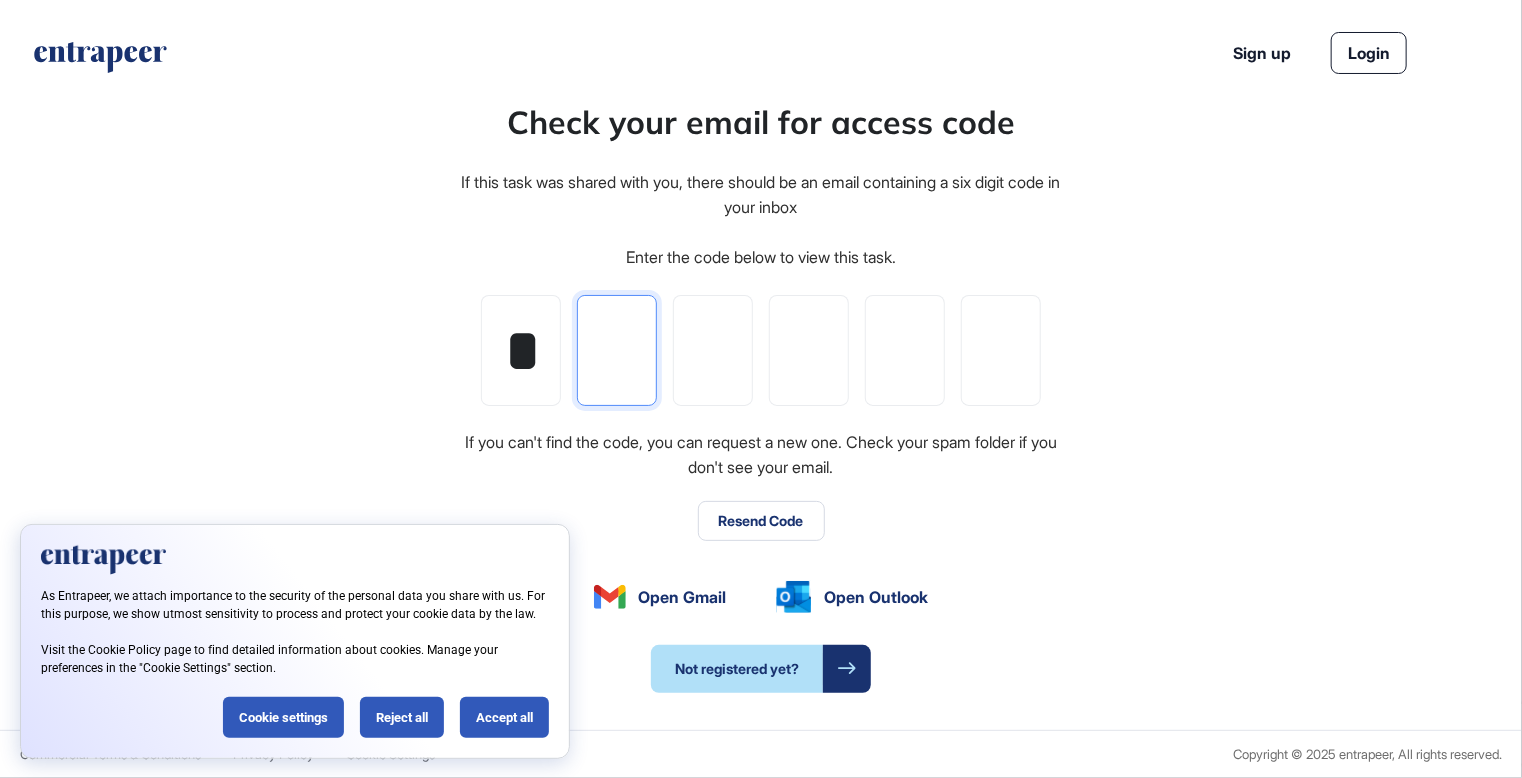 type on "*" 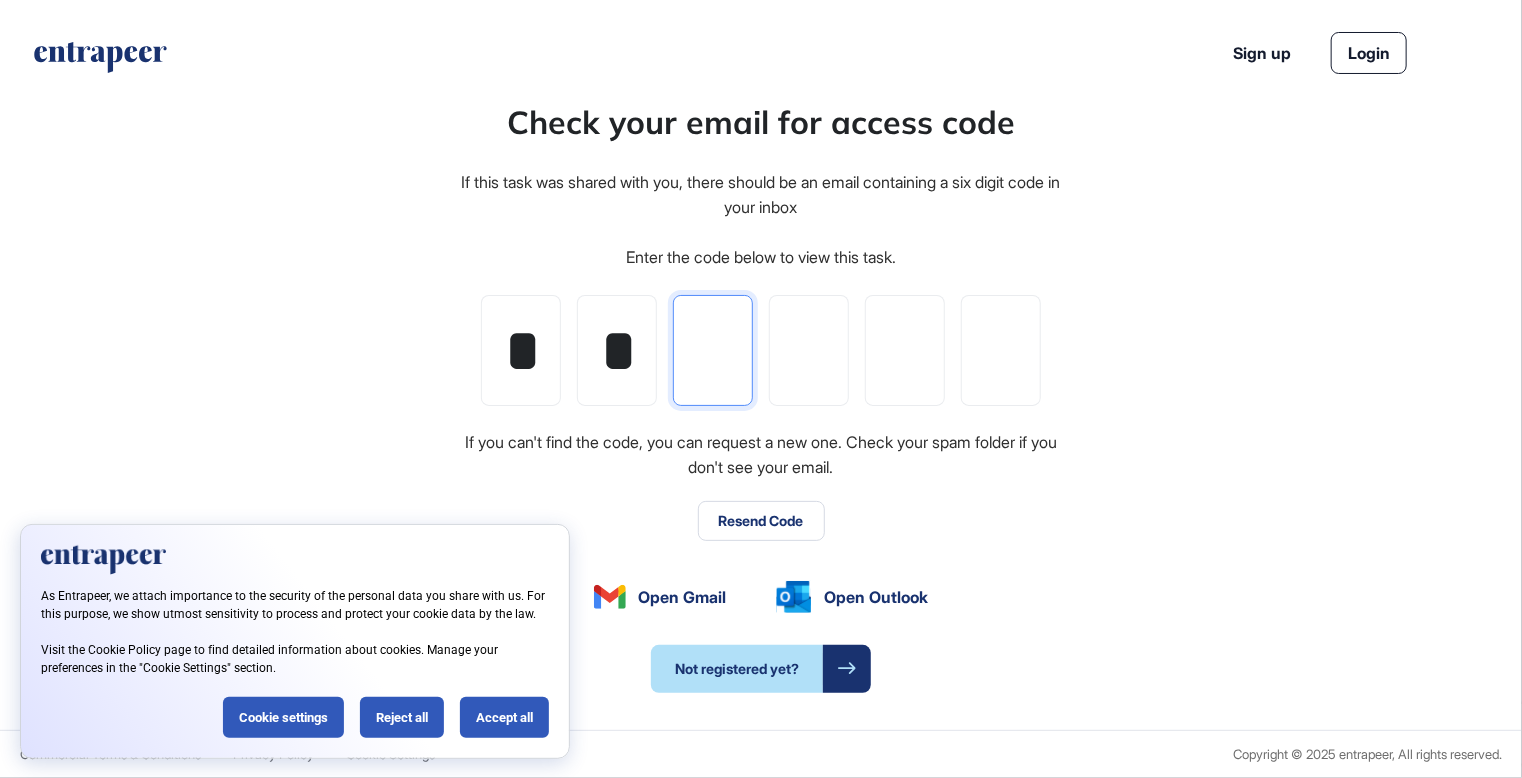 type on "*" 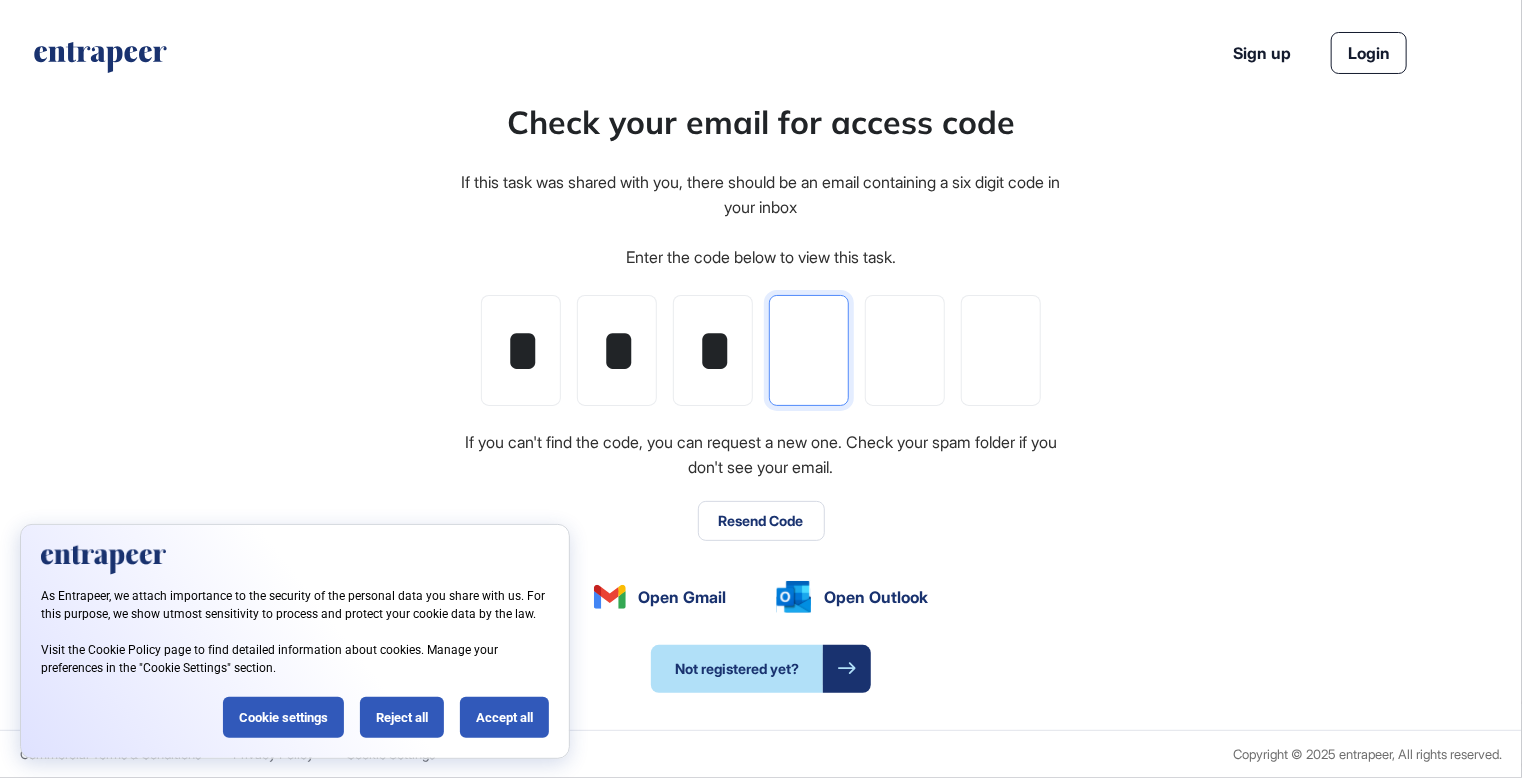 type on "*" 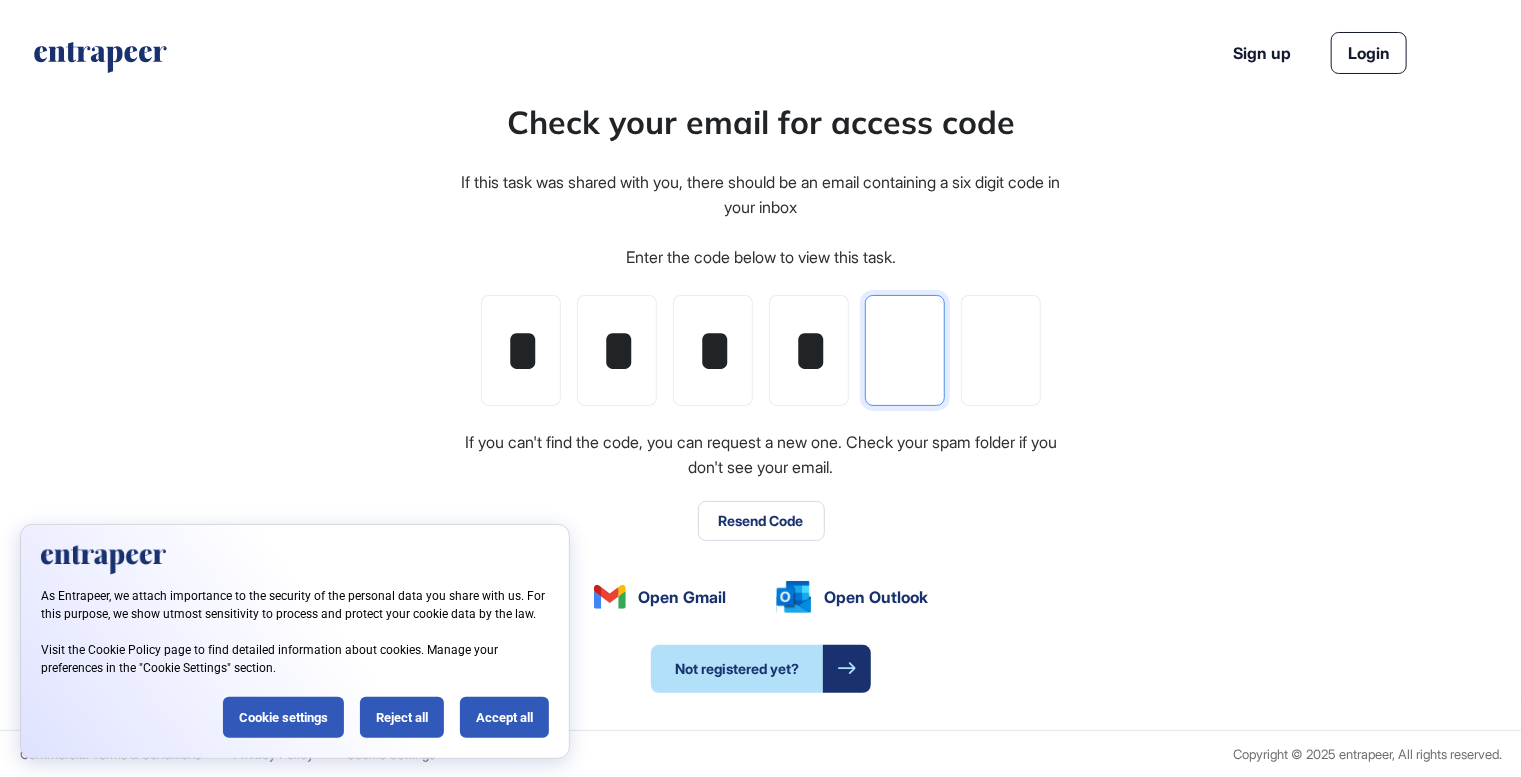 type on "*" 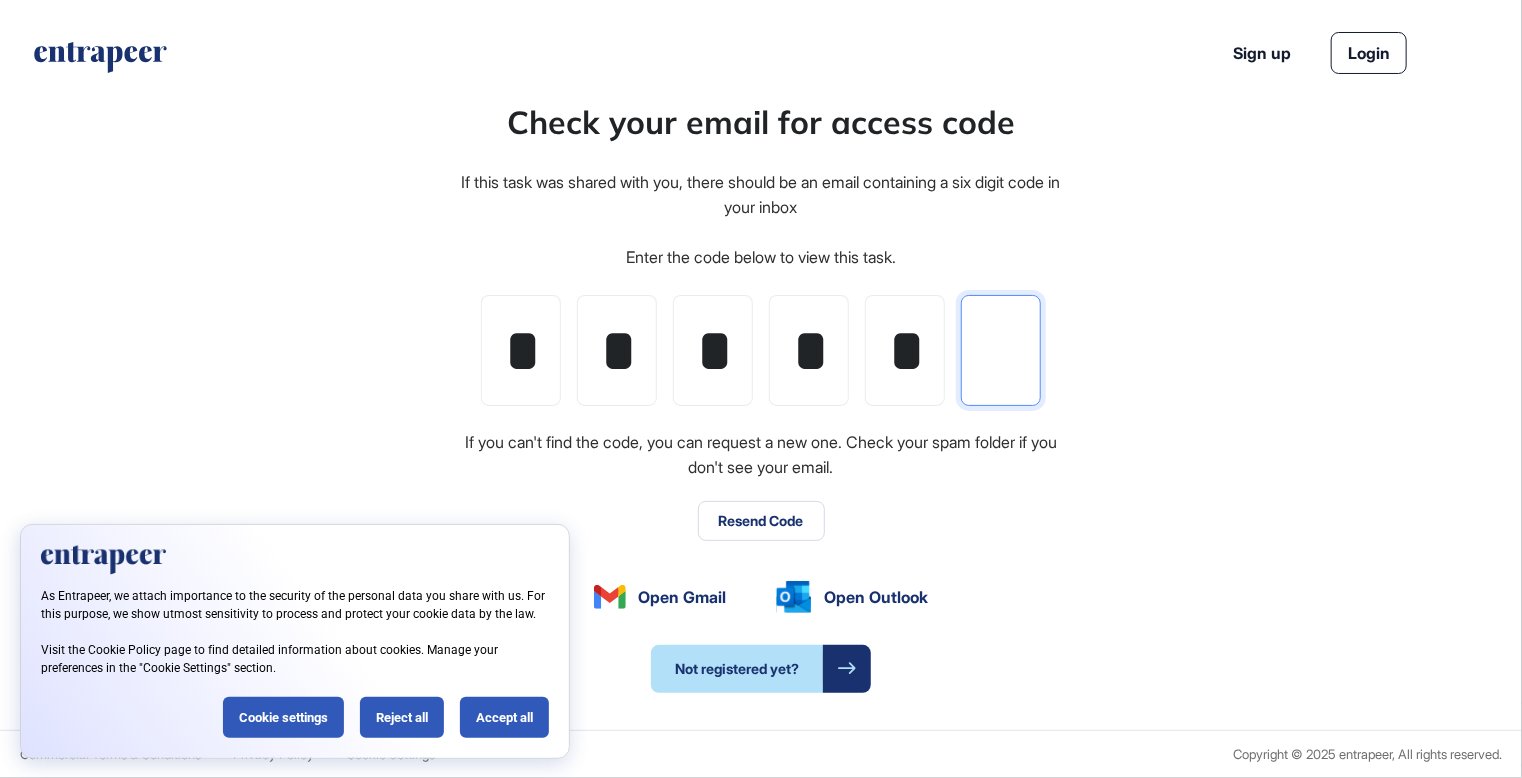 type on "*" 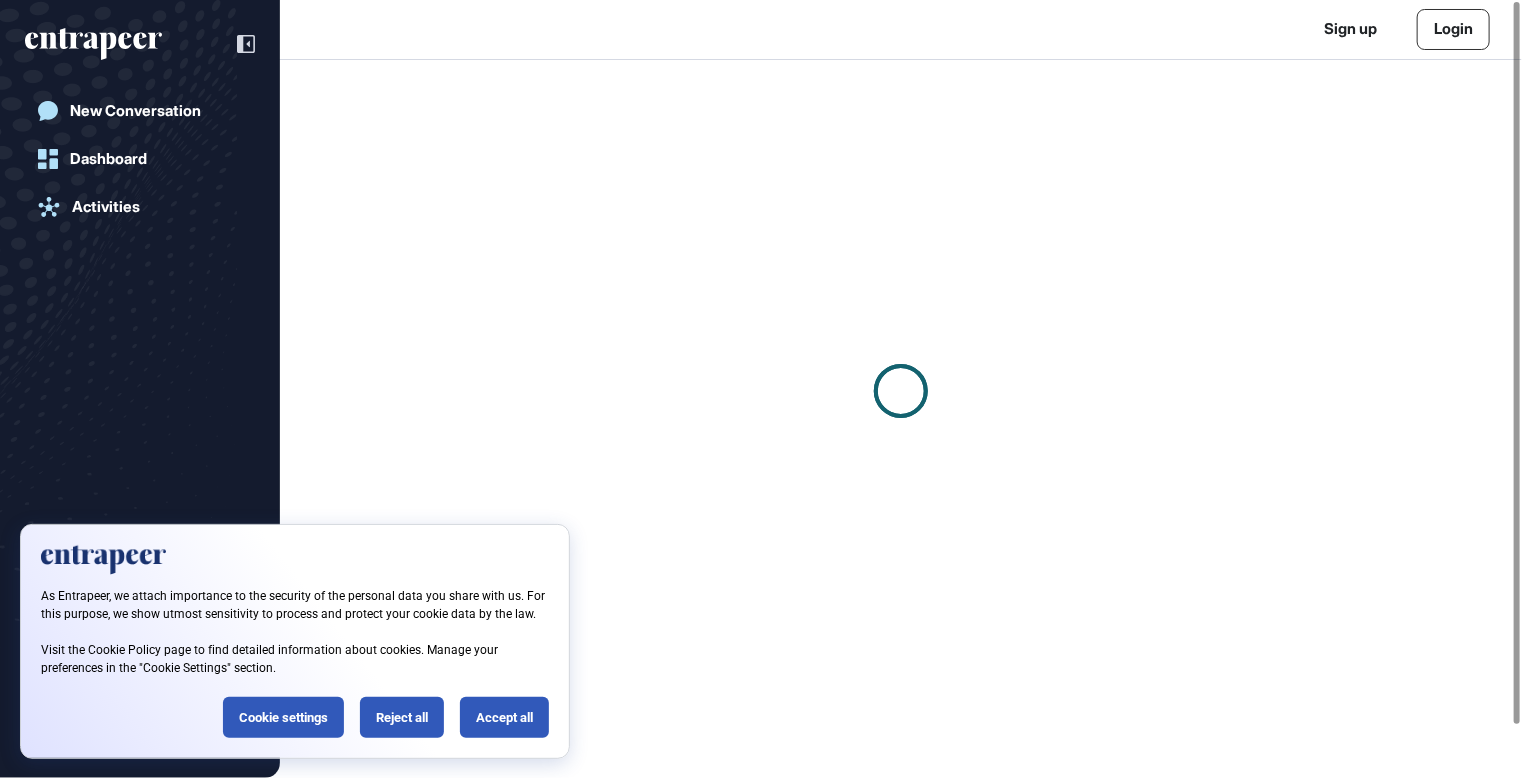 scroll, scrollTop: 778, scrollLeft: 1522, axis: both 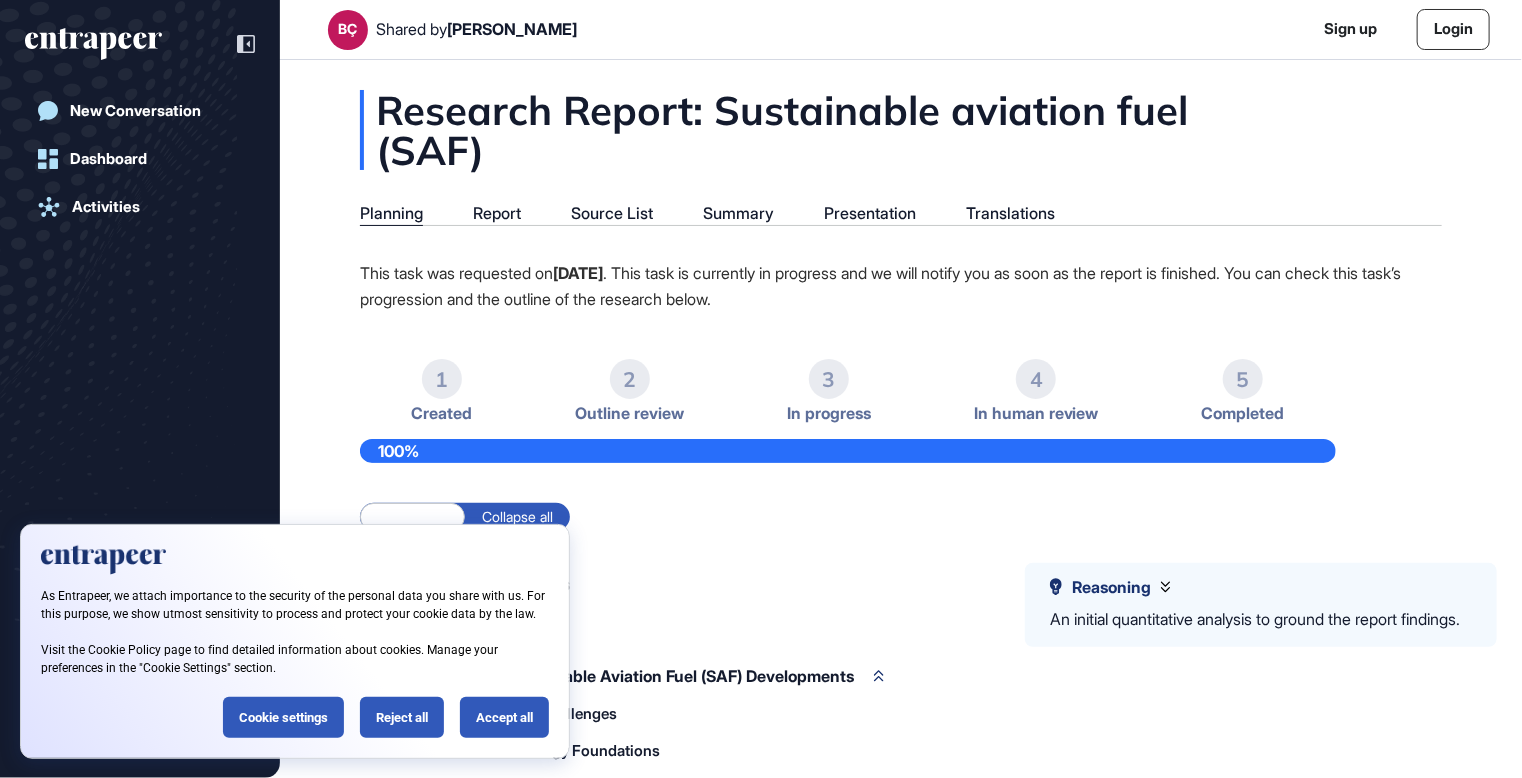 click on "Accept all" 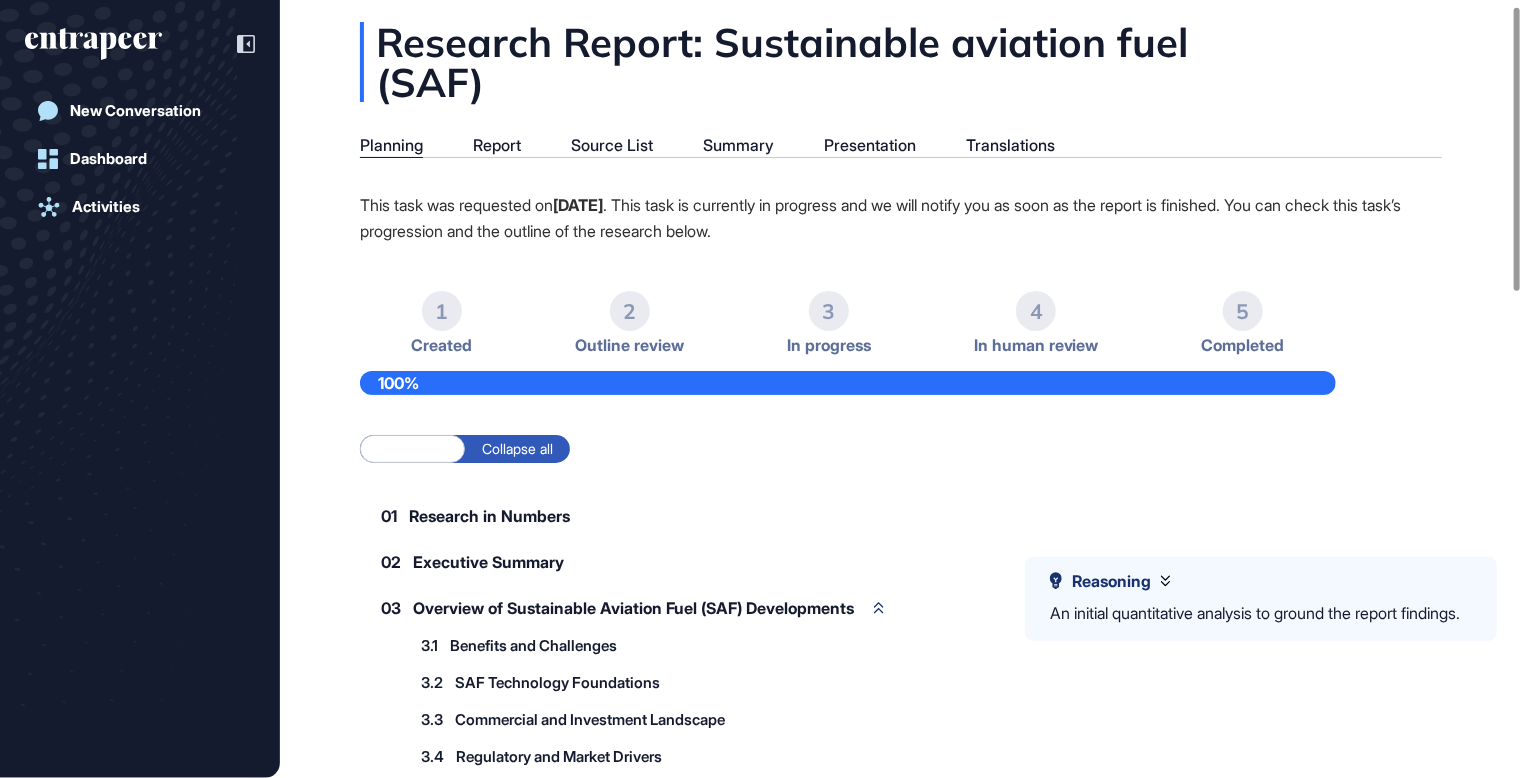 scroll, scrollTop: 9, scrollLeft: 0, axis: vertical 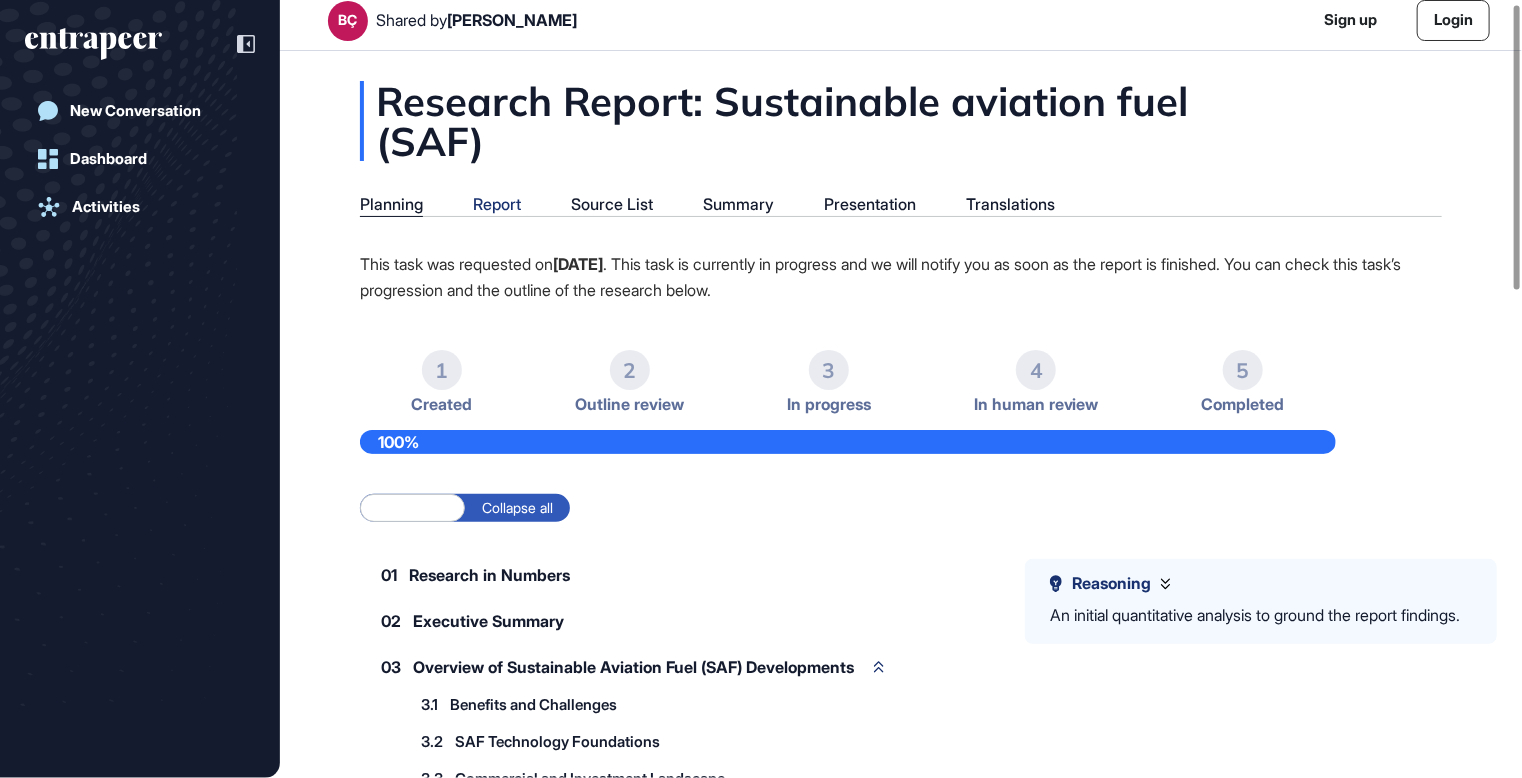 click on "Report" at bounding box center [497, 204] 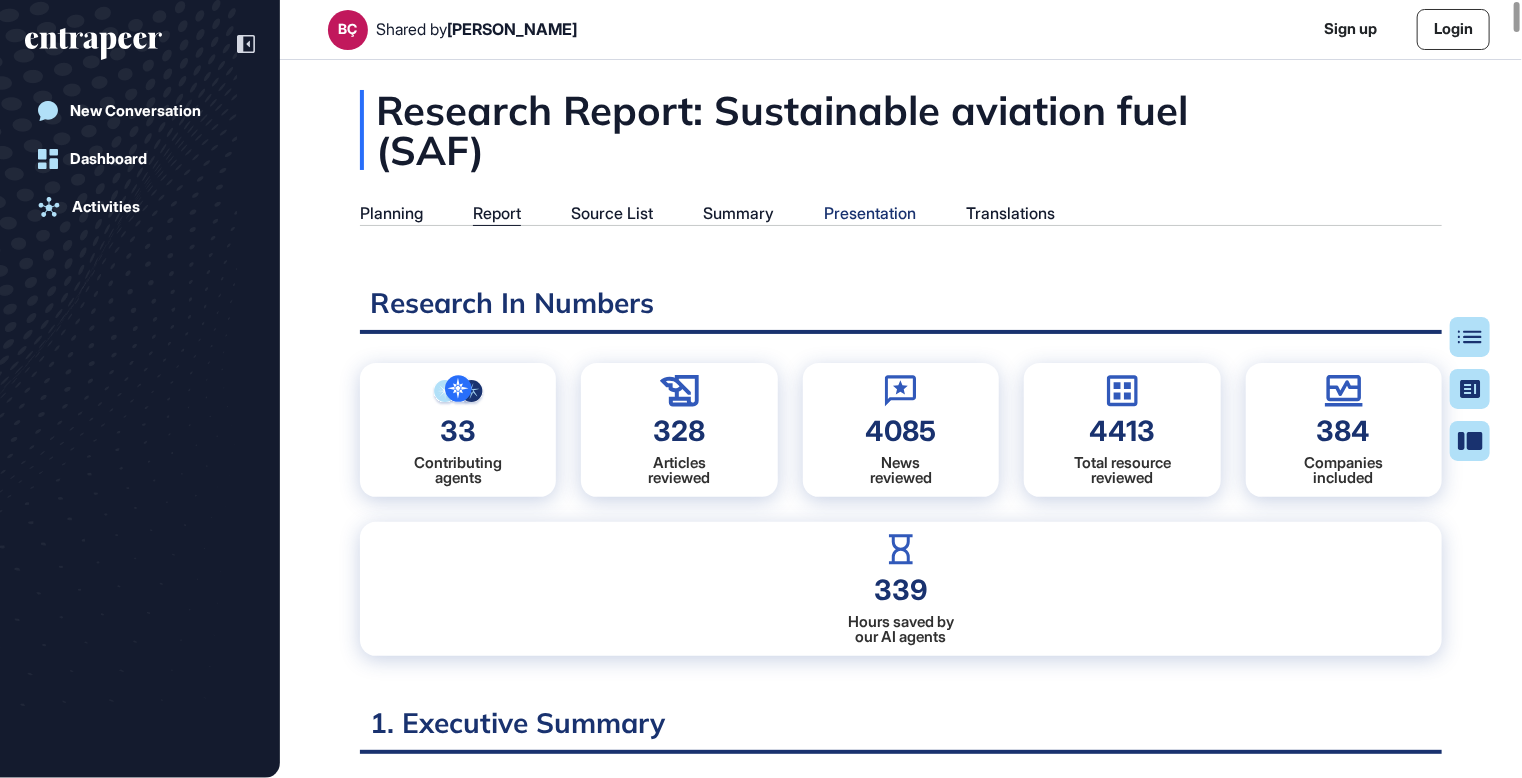 click on "Presentation" at bounding box center (870, 213) 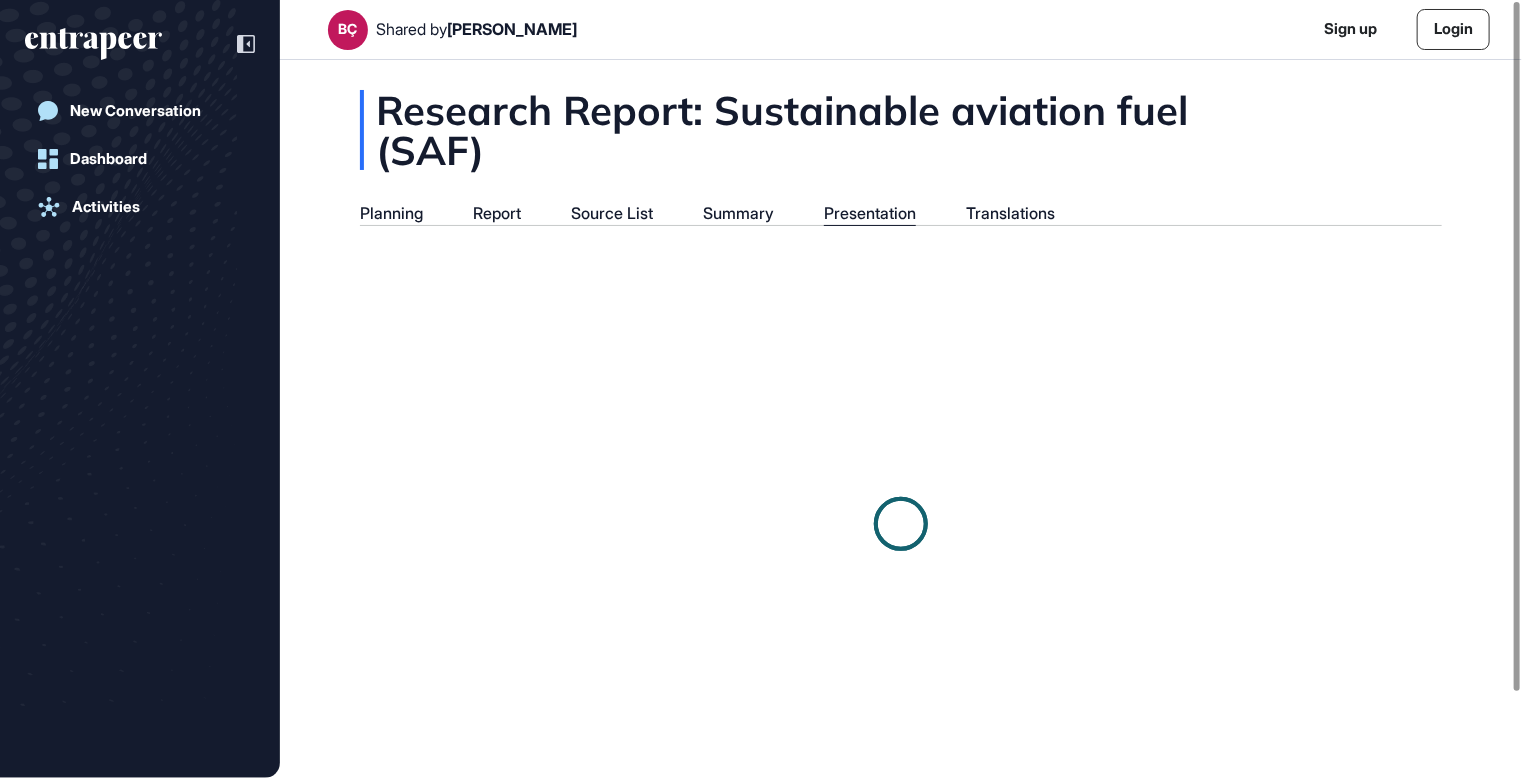scroll, scrollTop: 9, scrollLeft: 0, axis: vertical 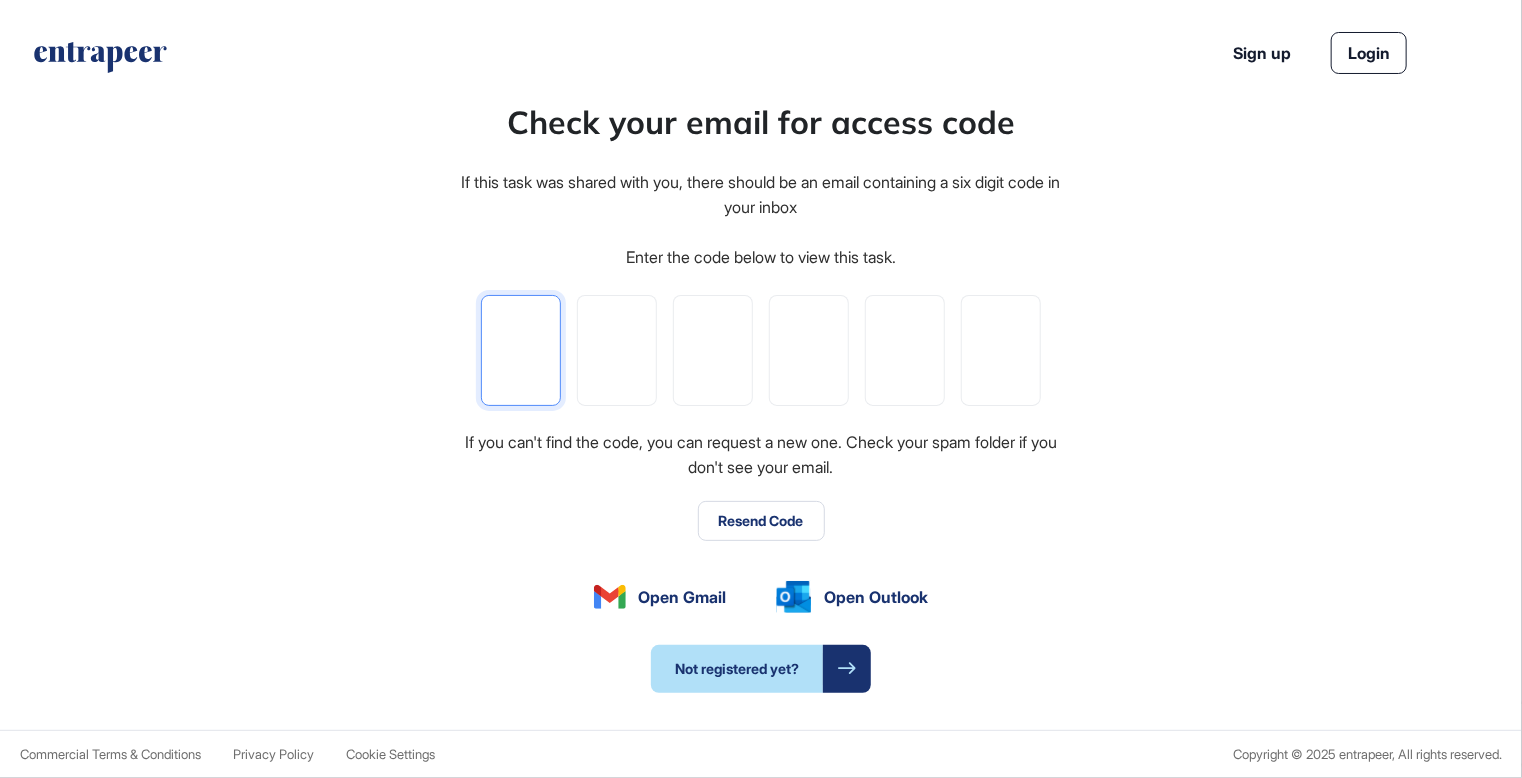 click 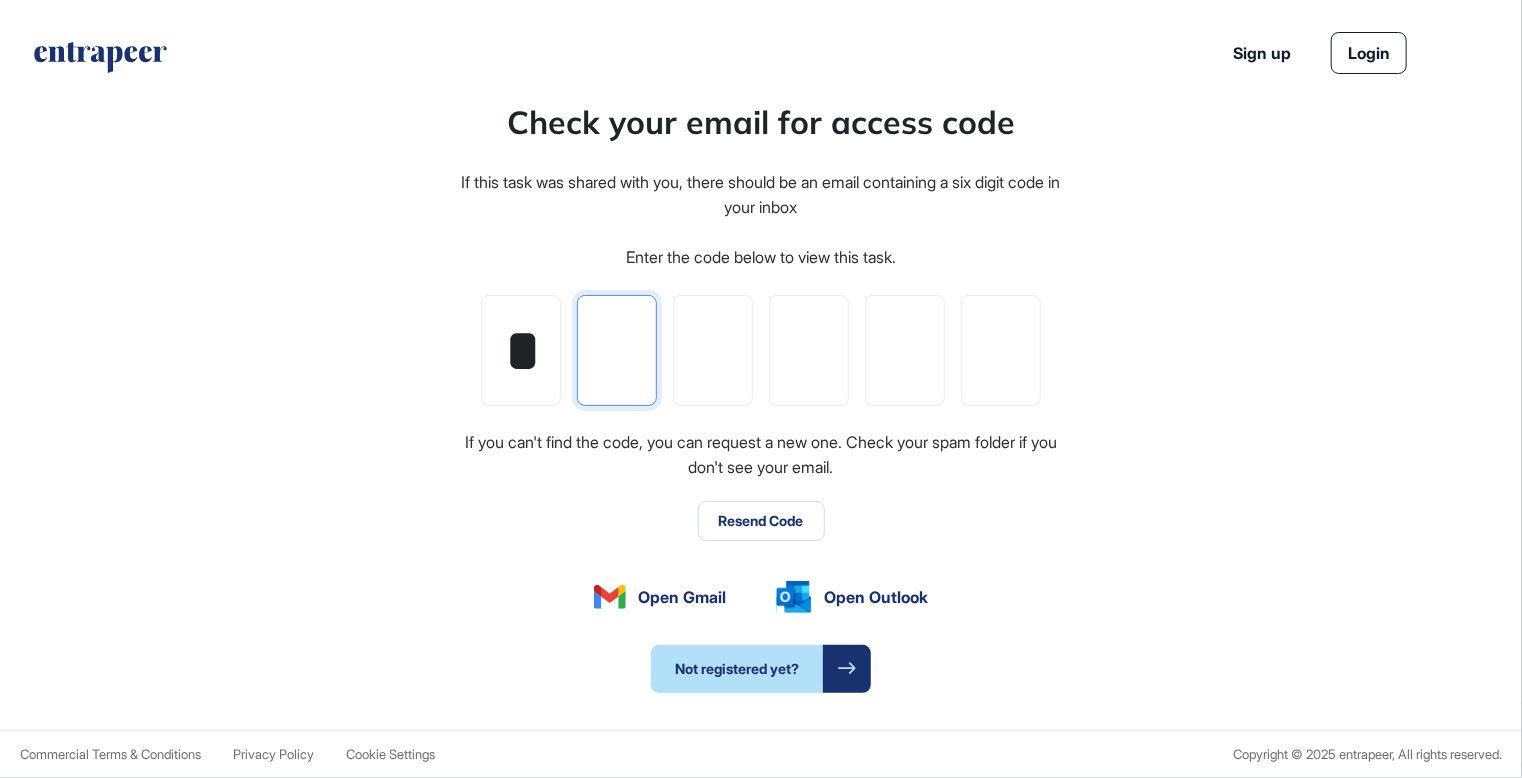 type on "*" 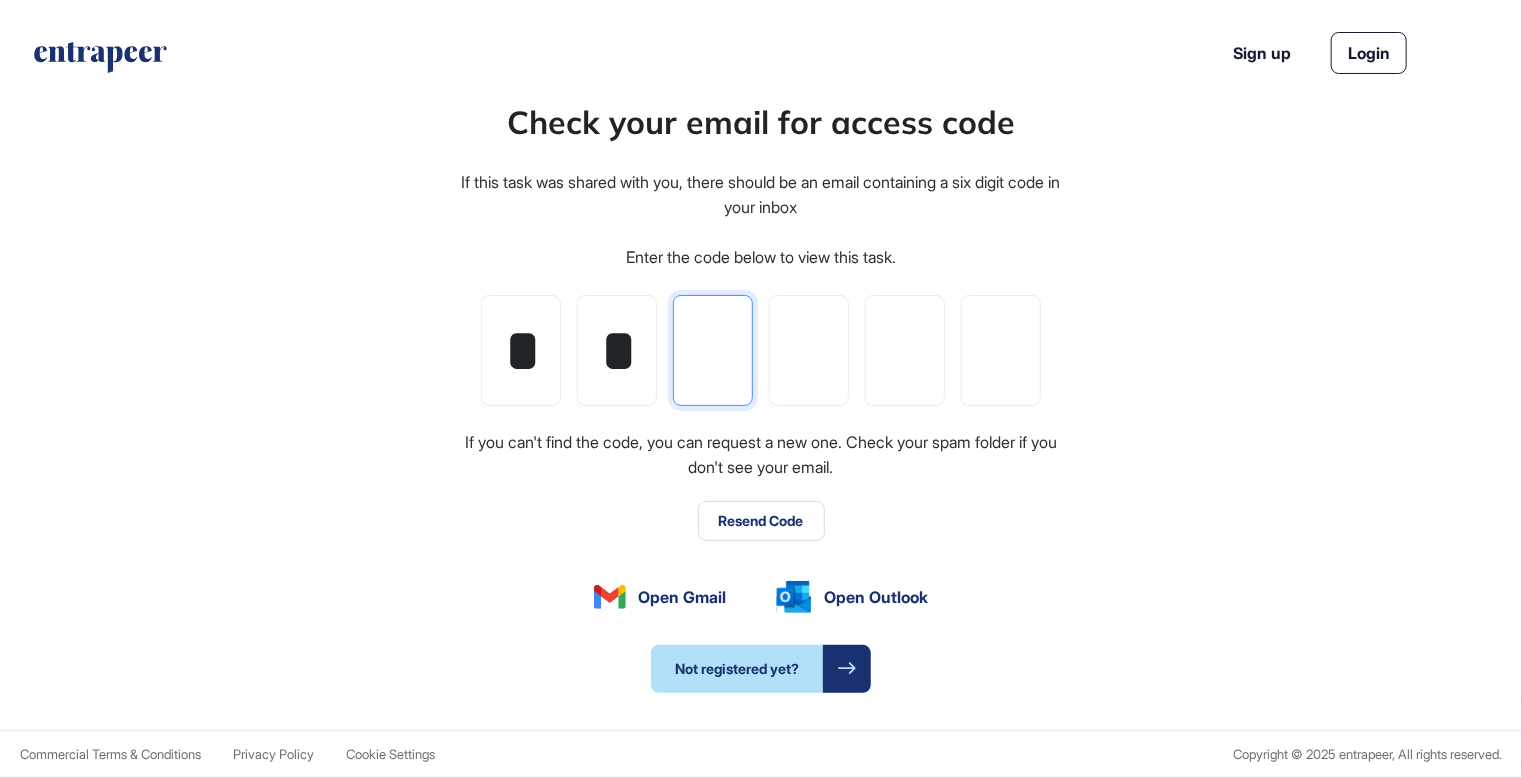 type on "*" 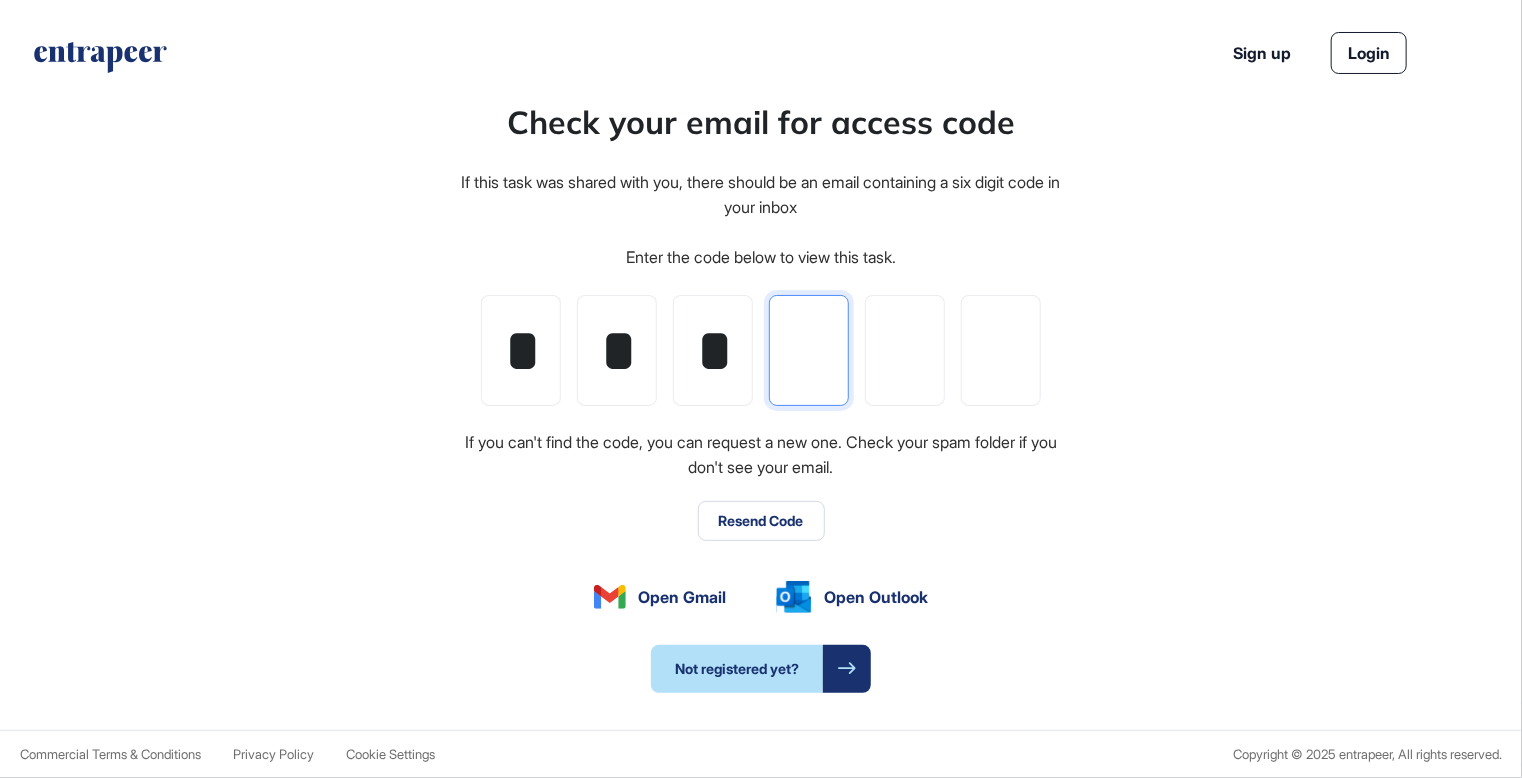 type on "*" 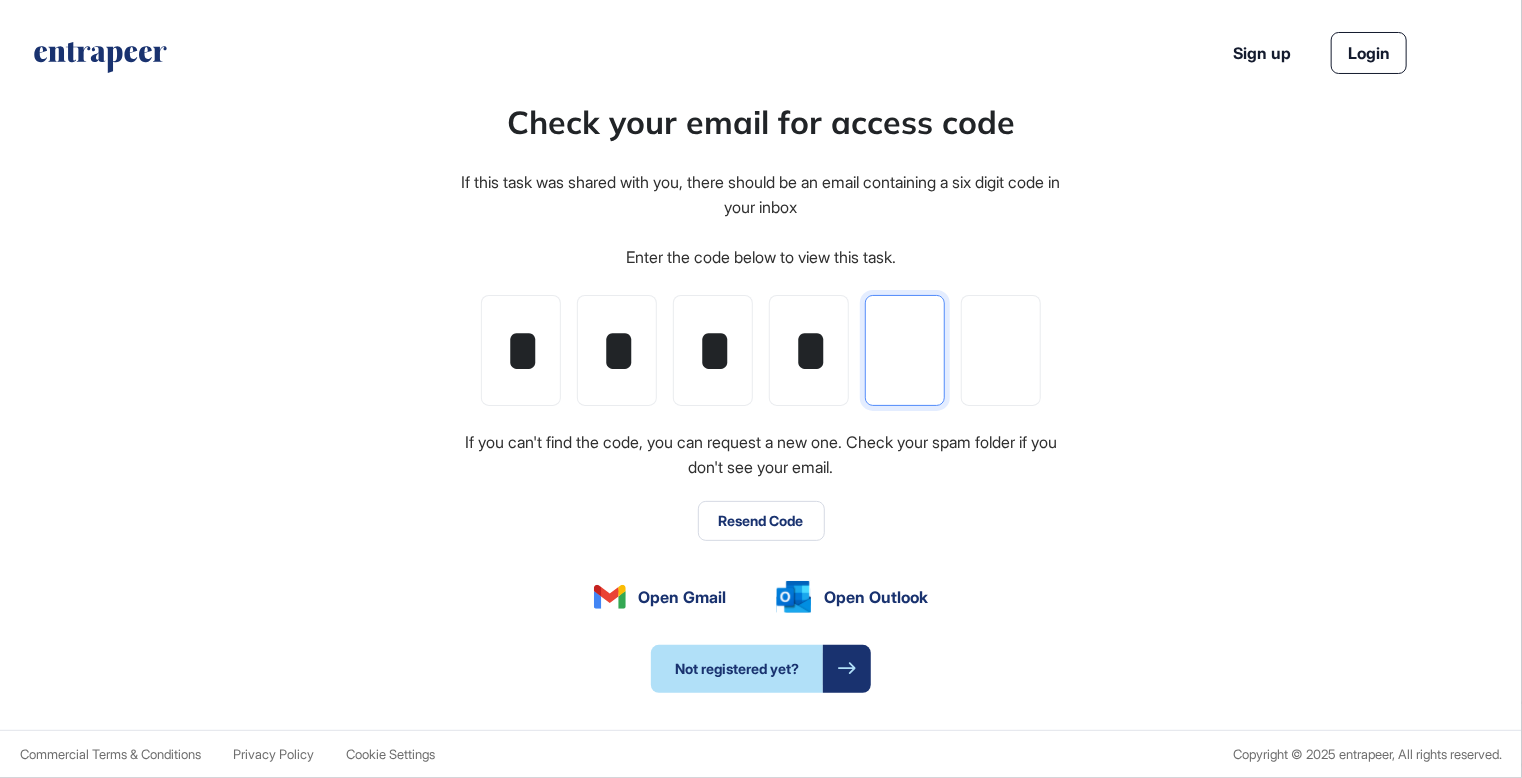 type on "*" 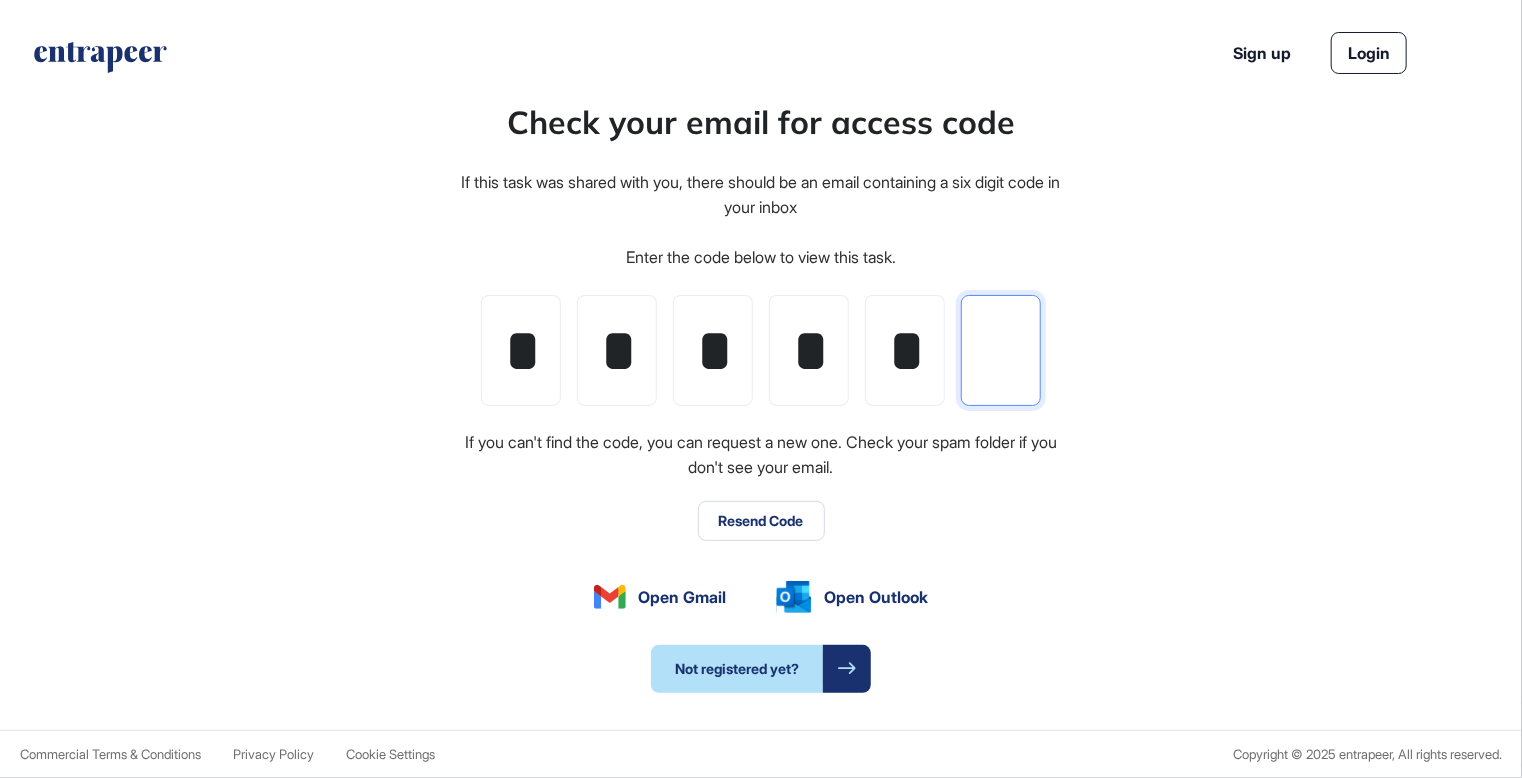 type on "*" 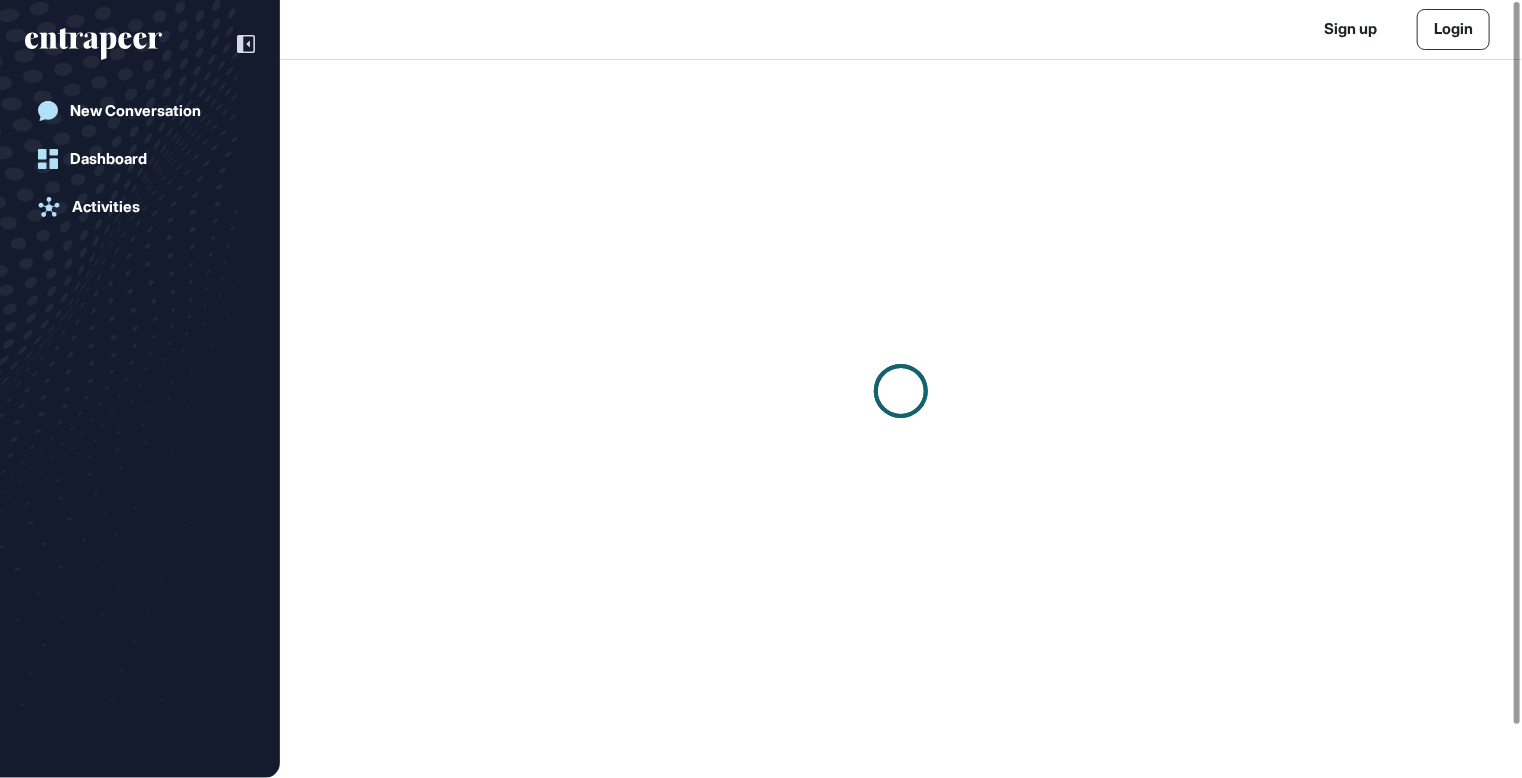 scroll, scrollTop: 778, scrollLeft: 1522, axis: both 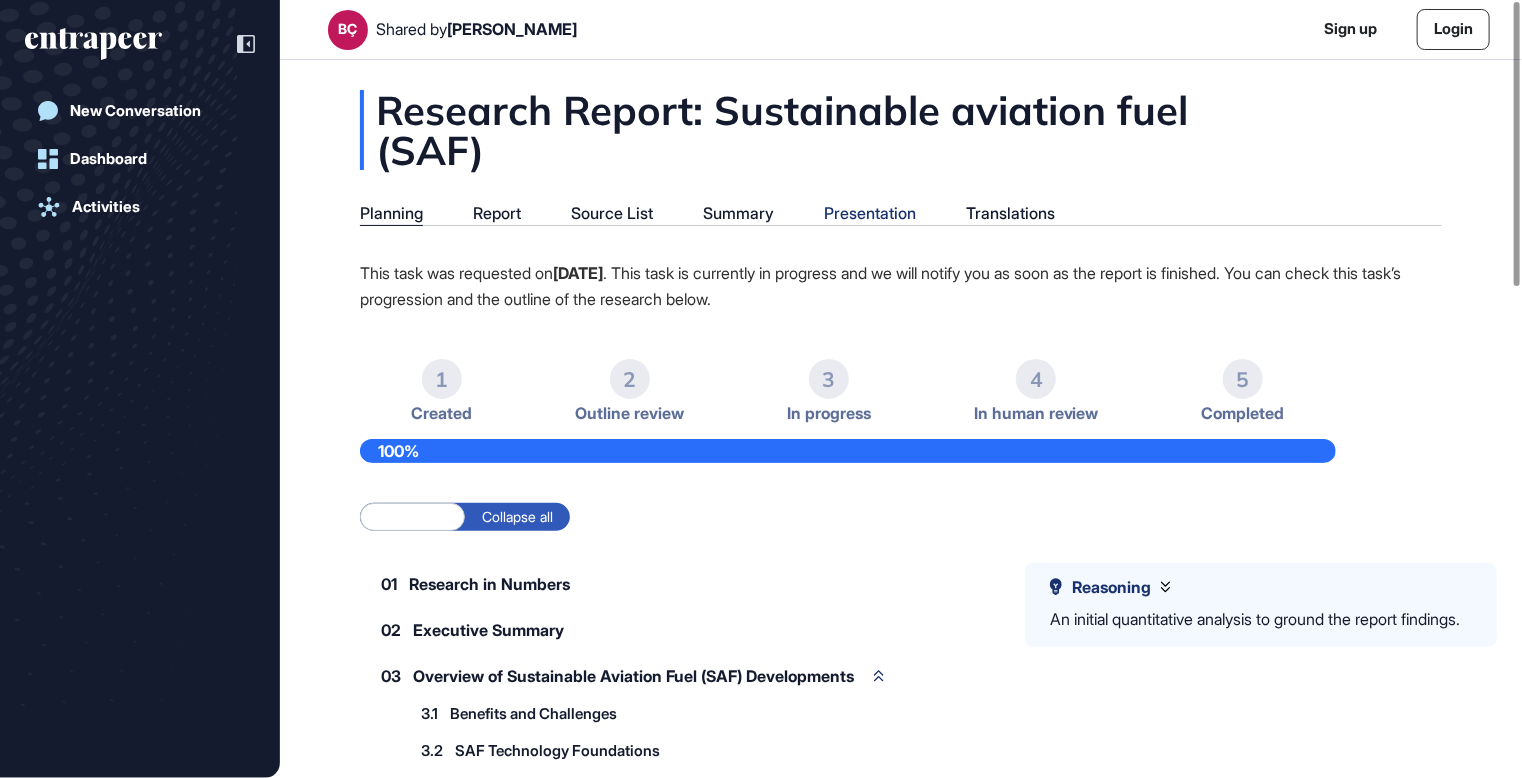 click on "Presentation" at bounding box center (870, 213) 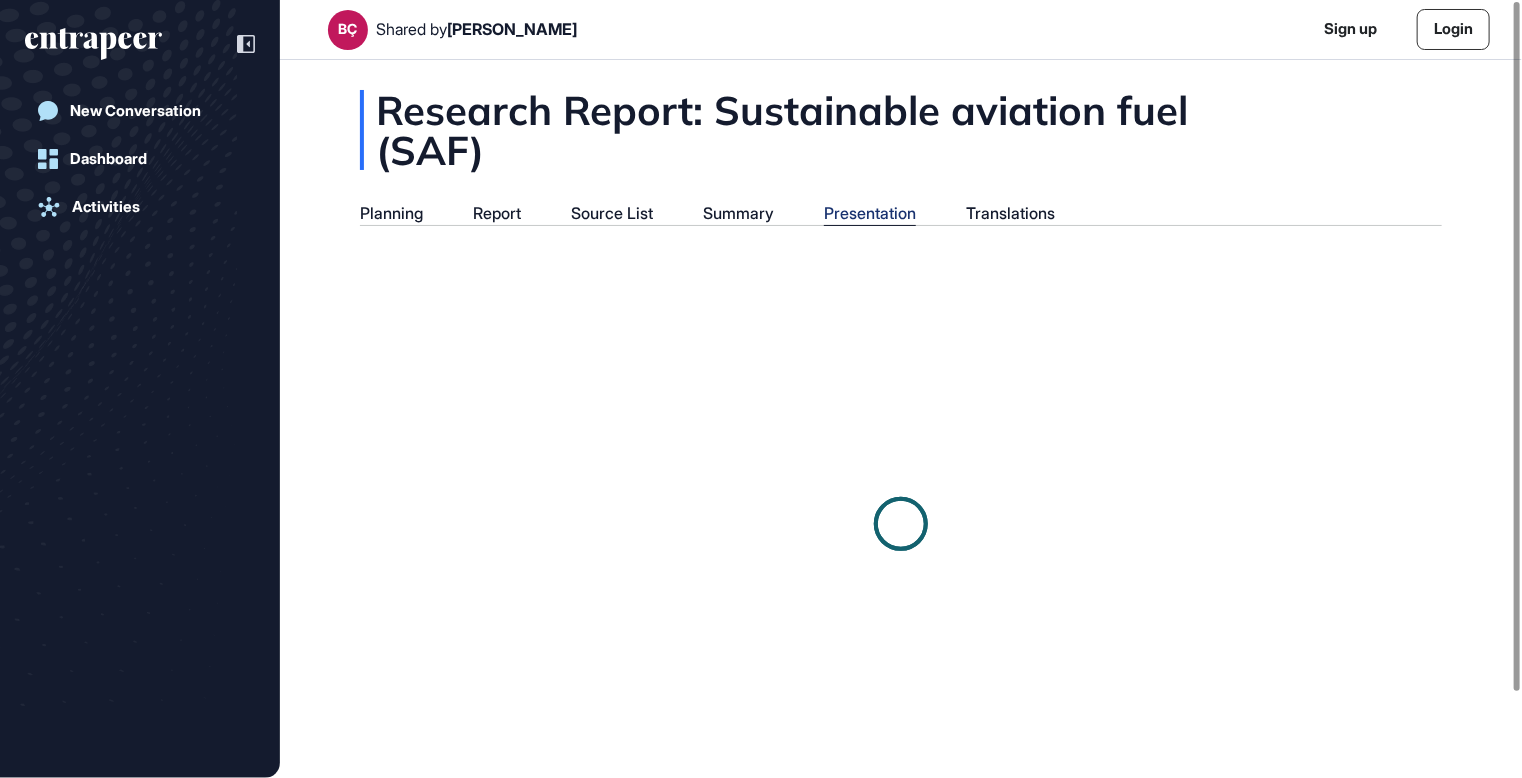 scroll, scrollTop: 678, scrollLeft: 5, axis: both 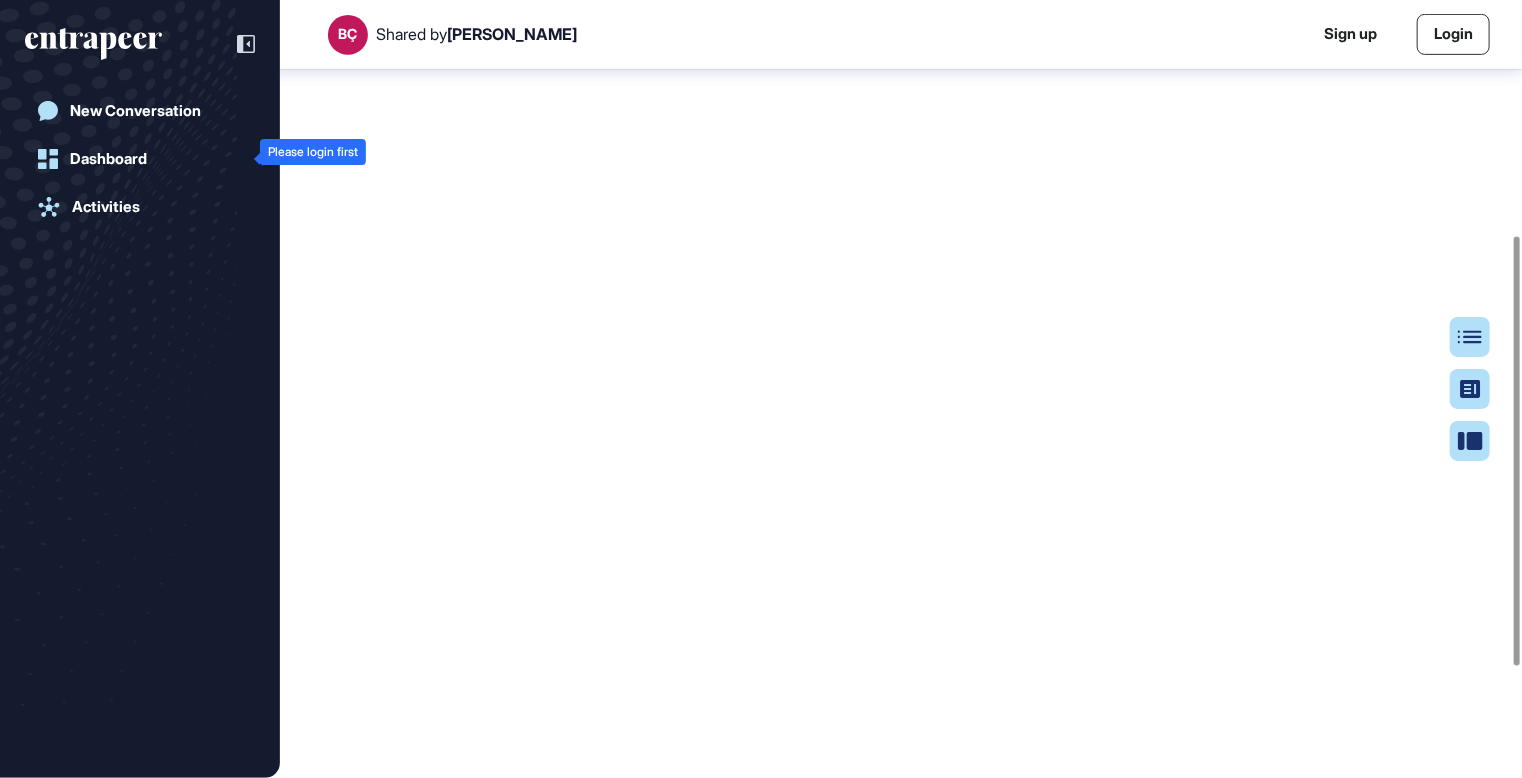 click on "Dashboard" at bounding box center [108, 159] 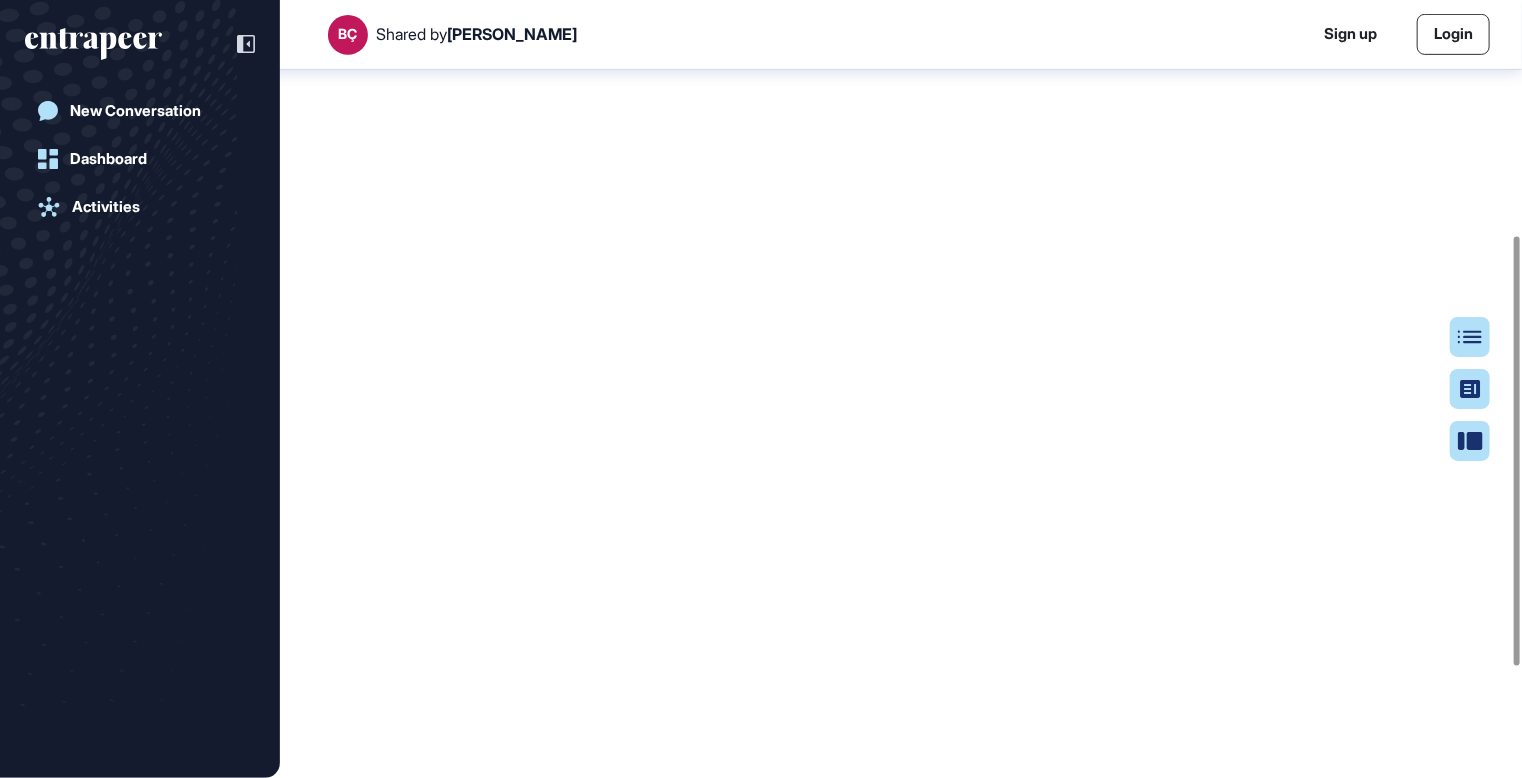 click on "Dashboard" at bounding box center (108, 159) 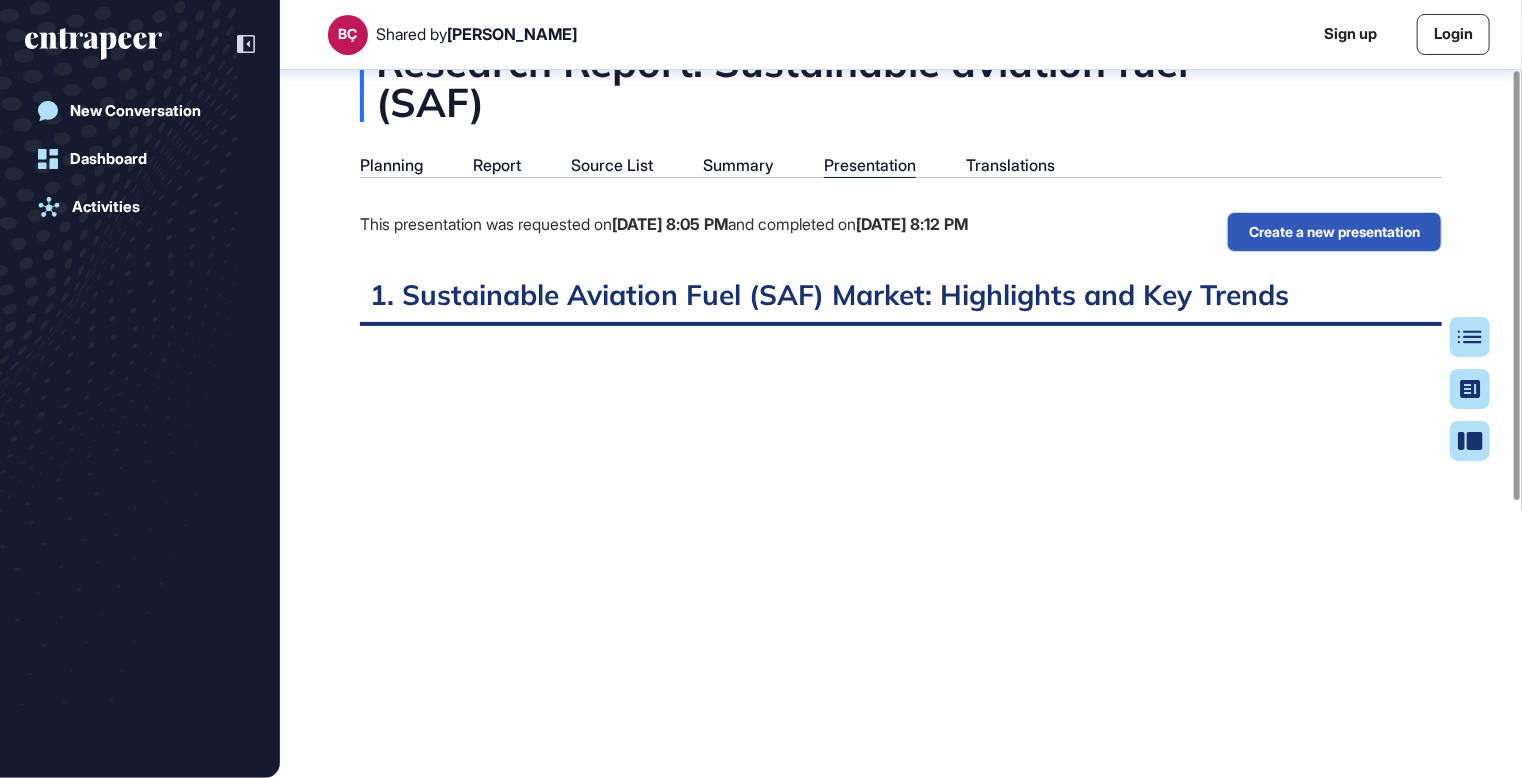 scroll, scrollTop: 0, scrollLeft: 0, axis: both 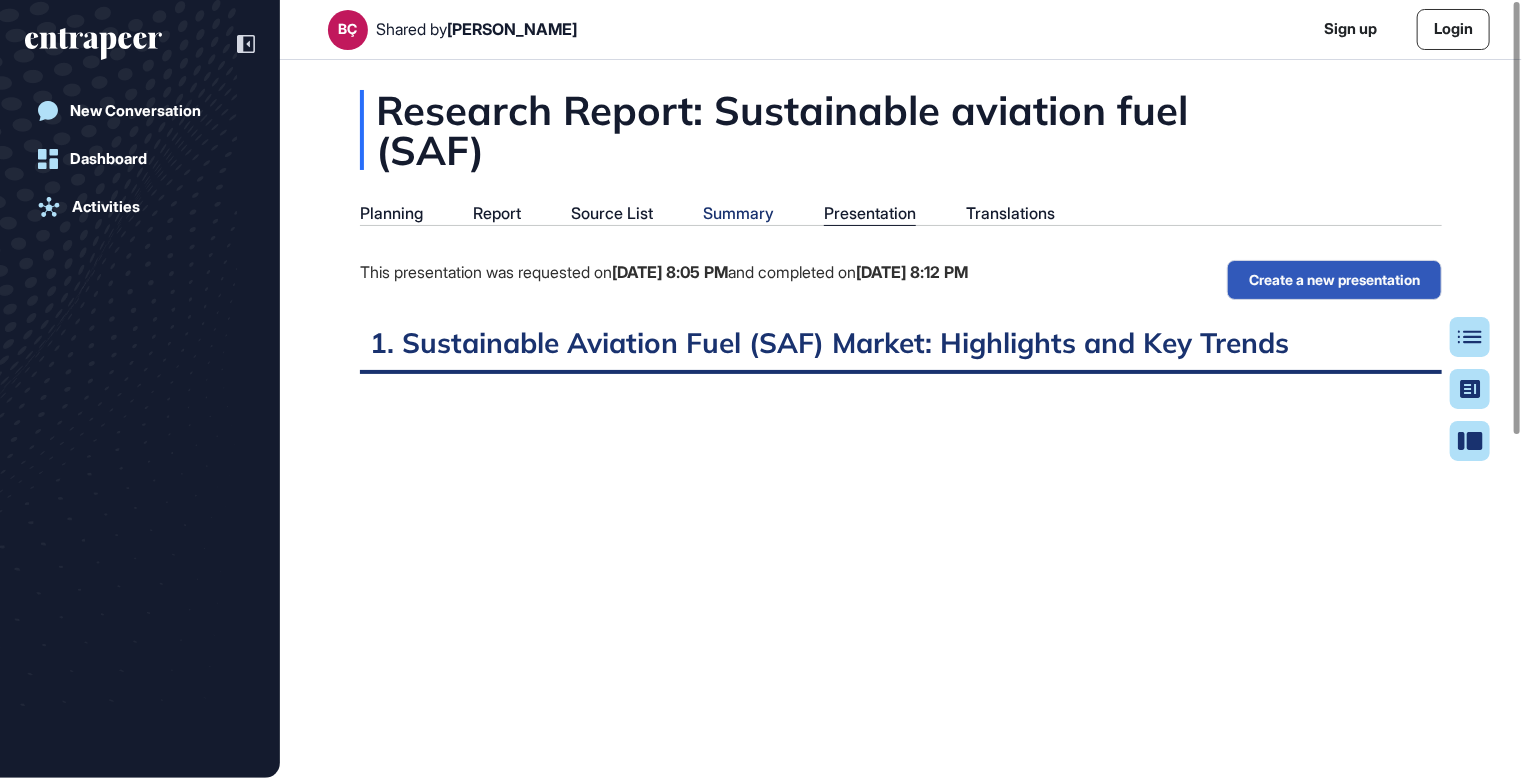 click on "Summary" at bounding box center (738, 213) 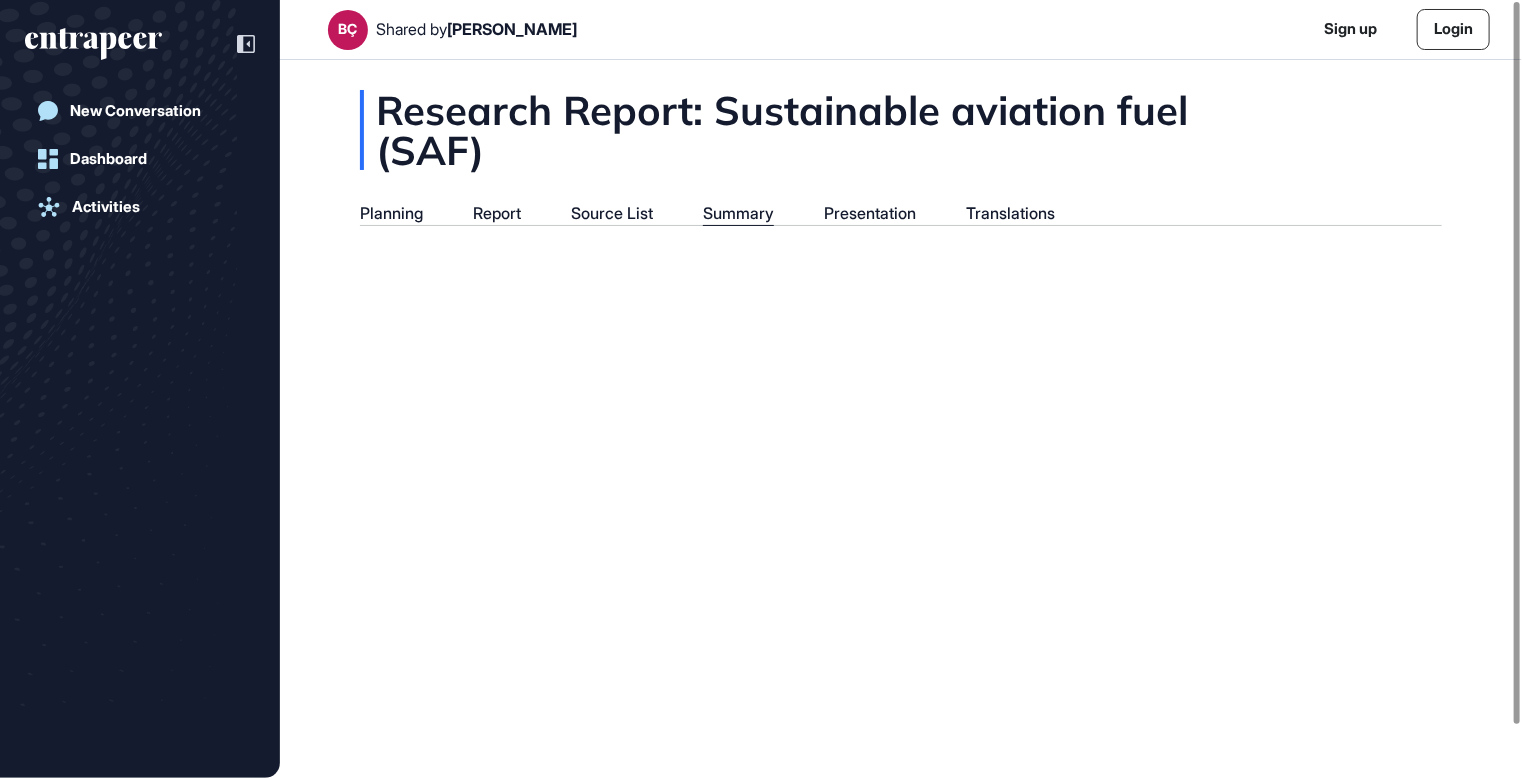 scroll, scrollTop: 678, scrollLeft: 5, axis: both 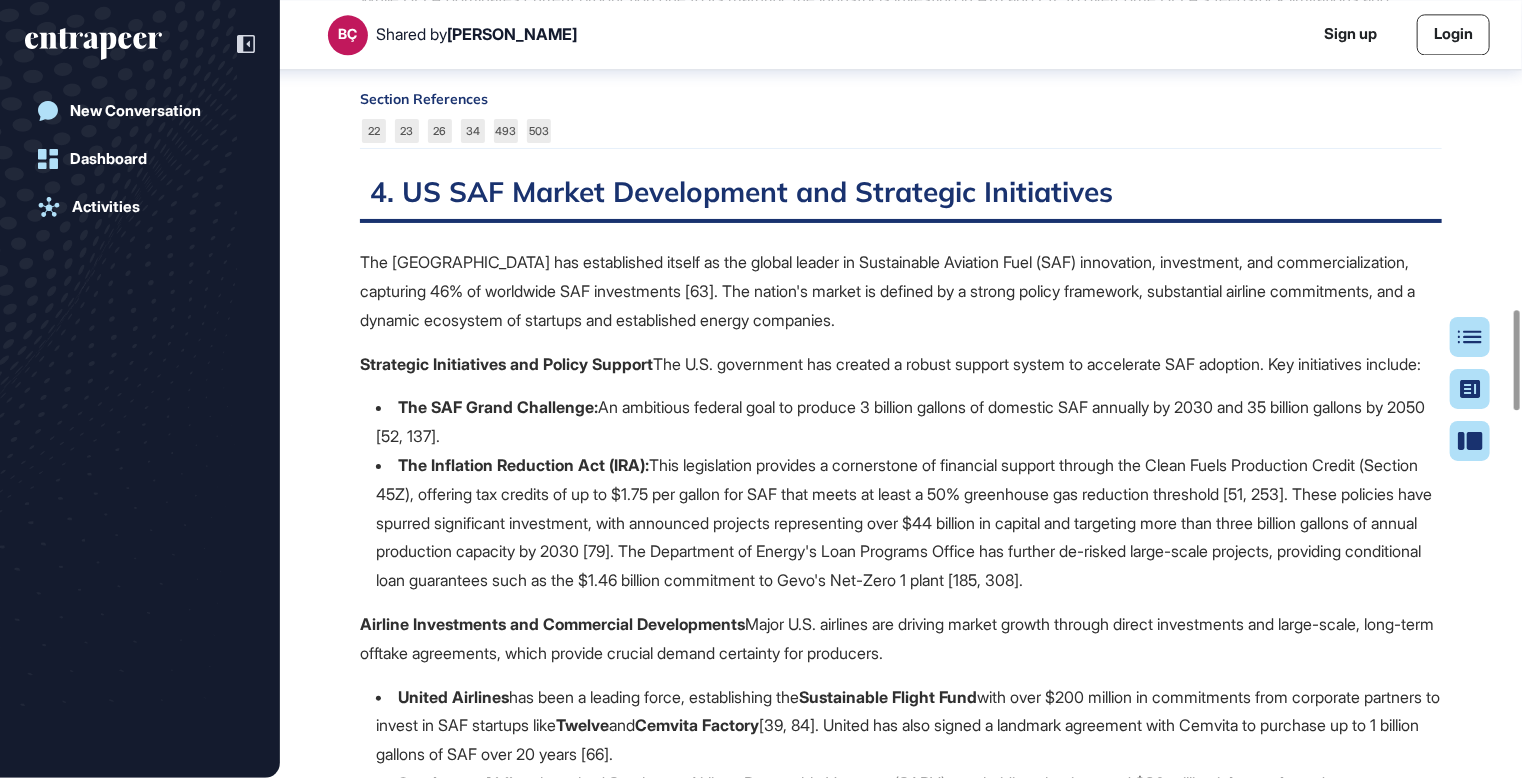 drag, startPoint x: 968, startPoint y: 64, endPoint x: 970, endPoint y: 89, distance: 25.079872 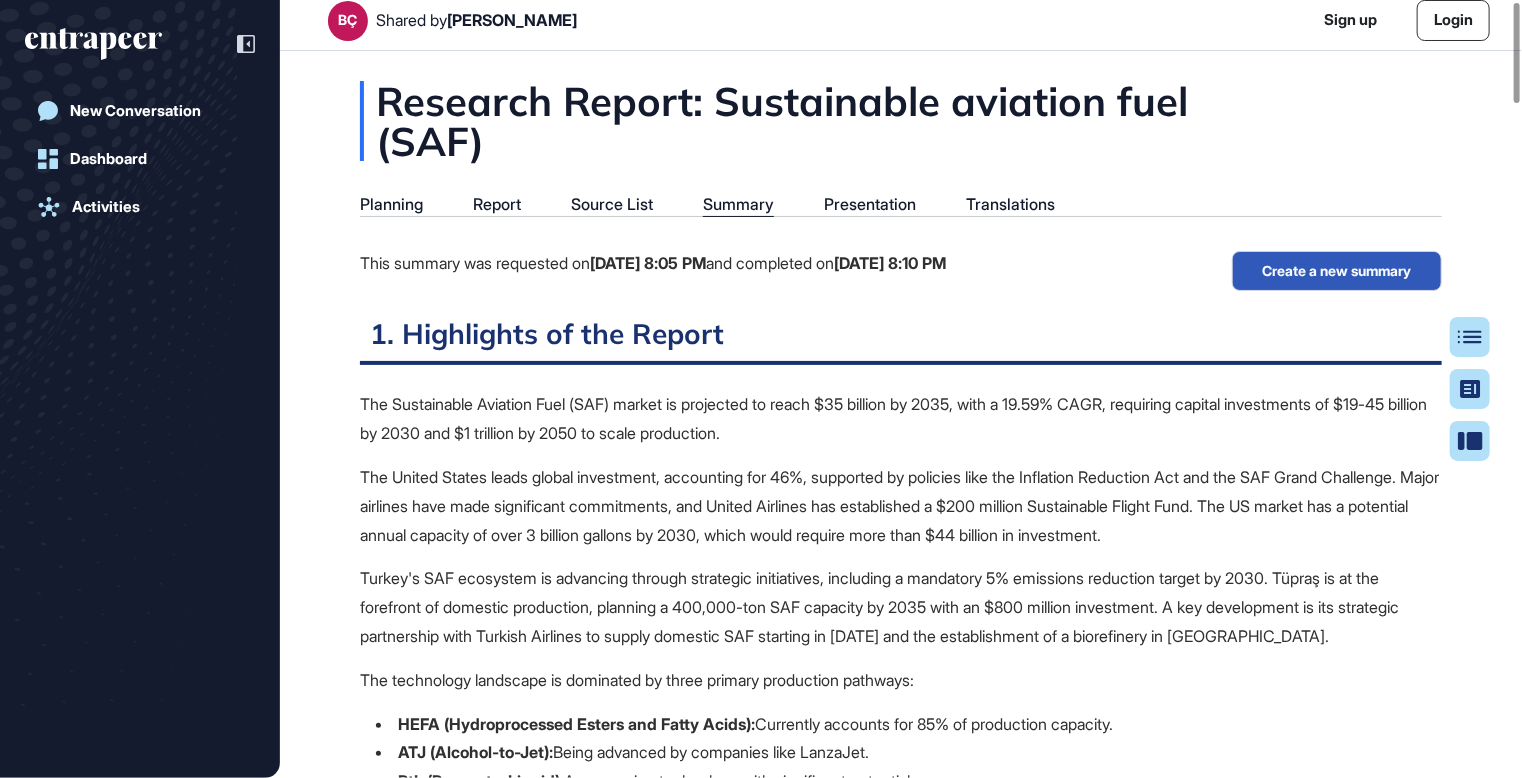 scroll, scrollTop: 0, scrollLeft: 0, axis: both 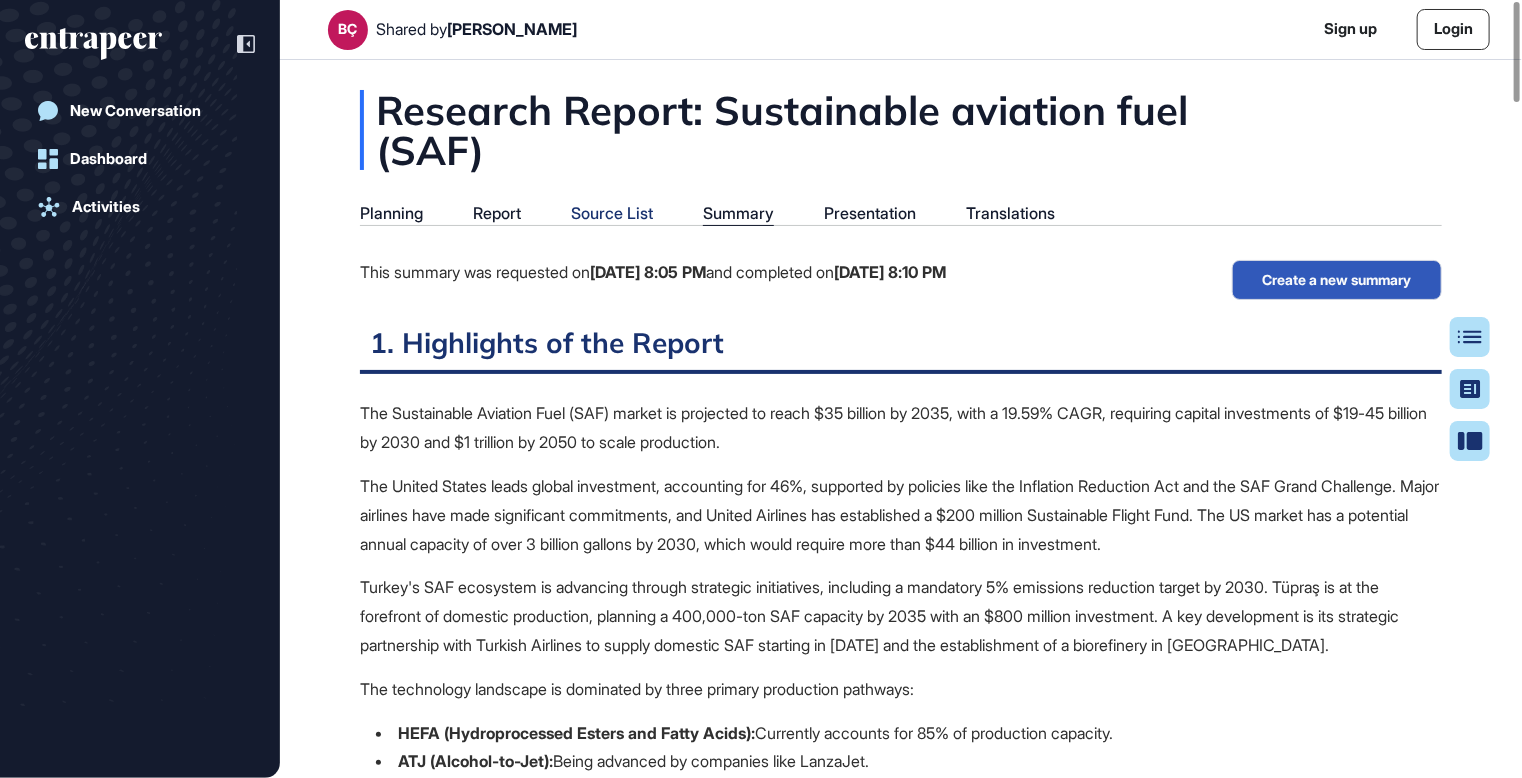 click on "Source List" at bounding box center (612, 213) 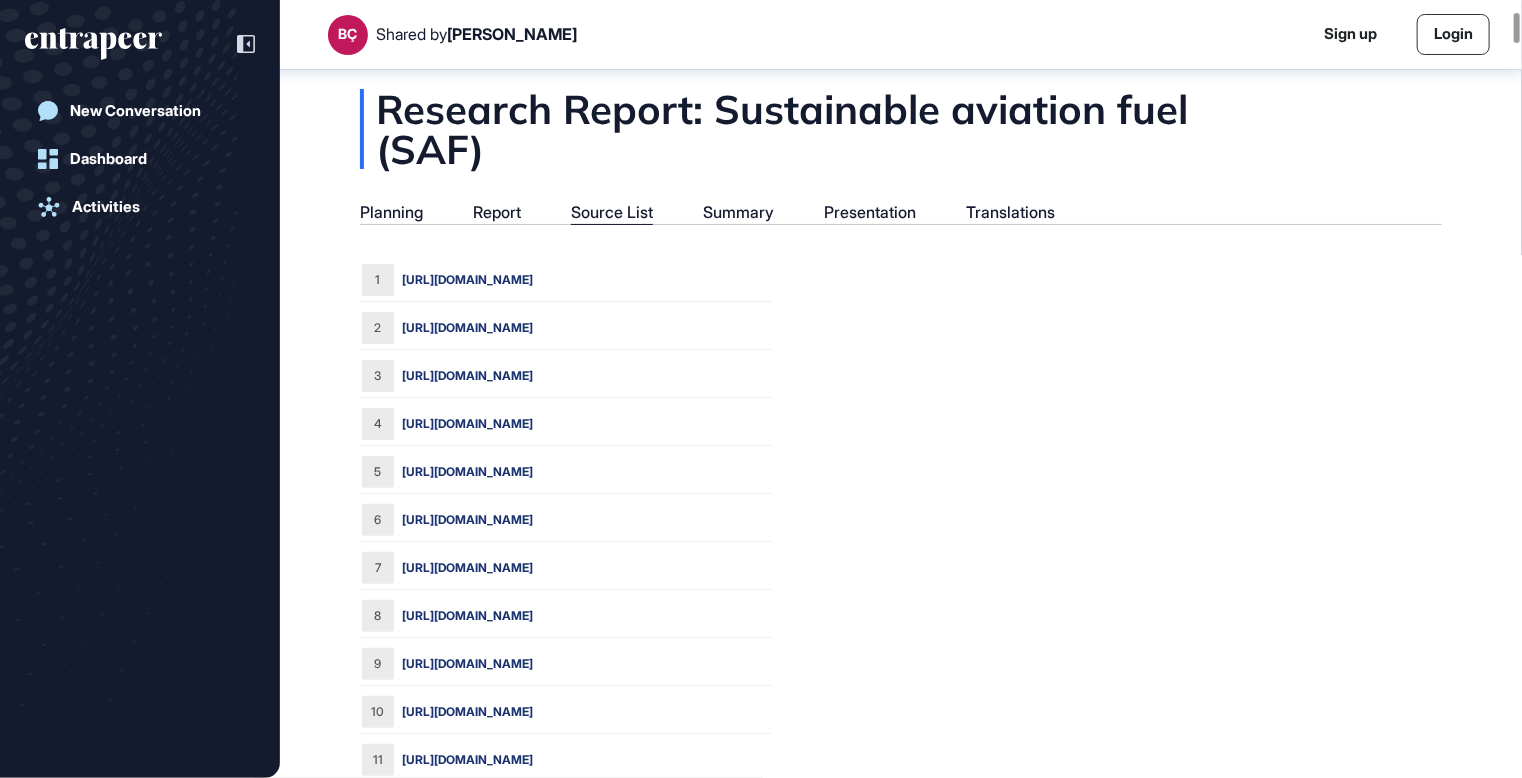 scroll, scrollTop: 0, scrollLeft: 0, axis: both 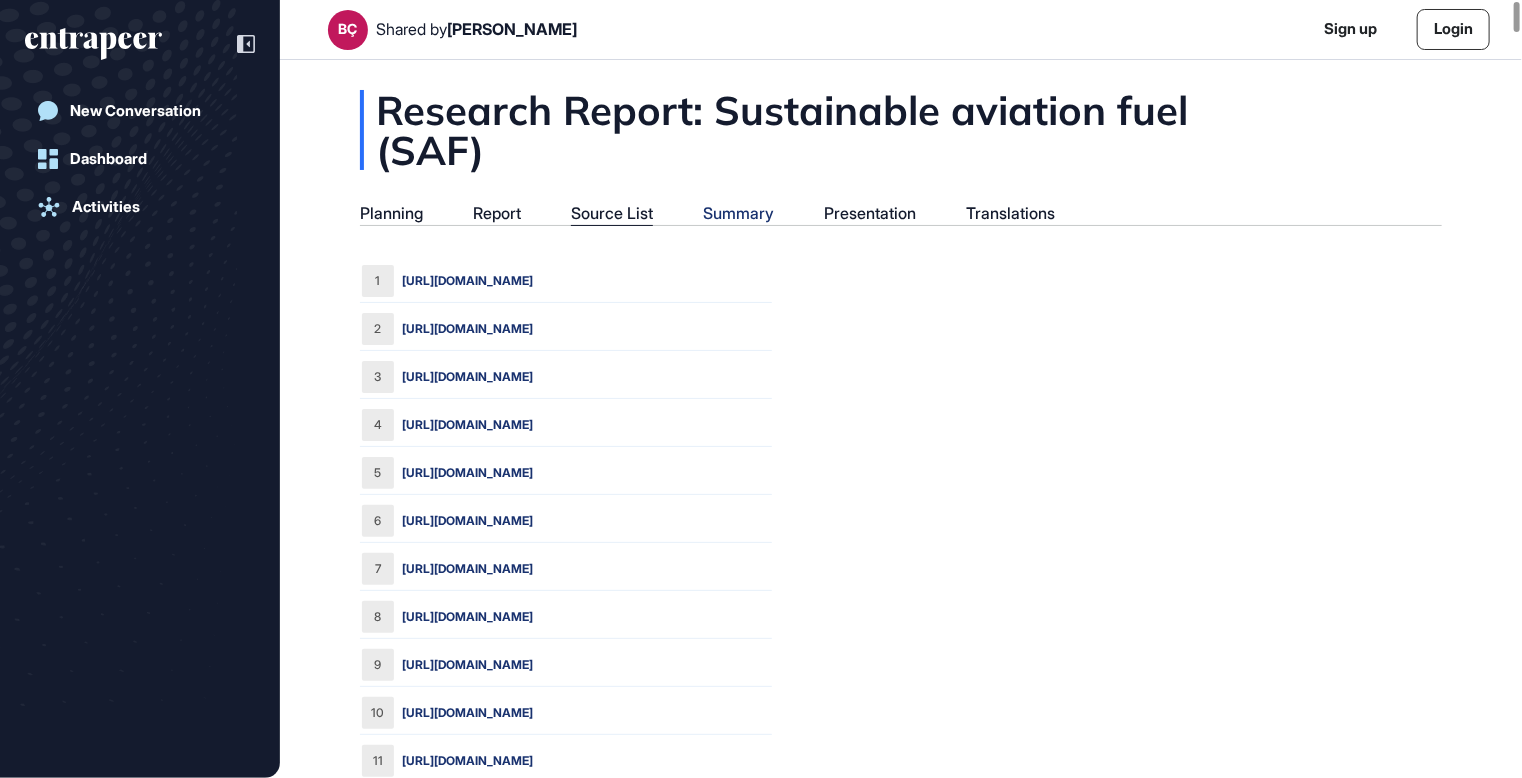 click on "Summary" at bounding box center [738, 213] 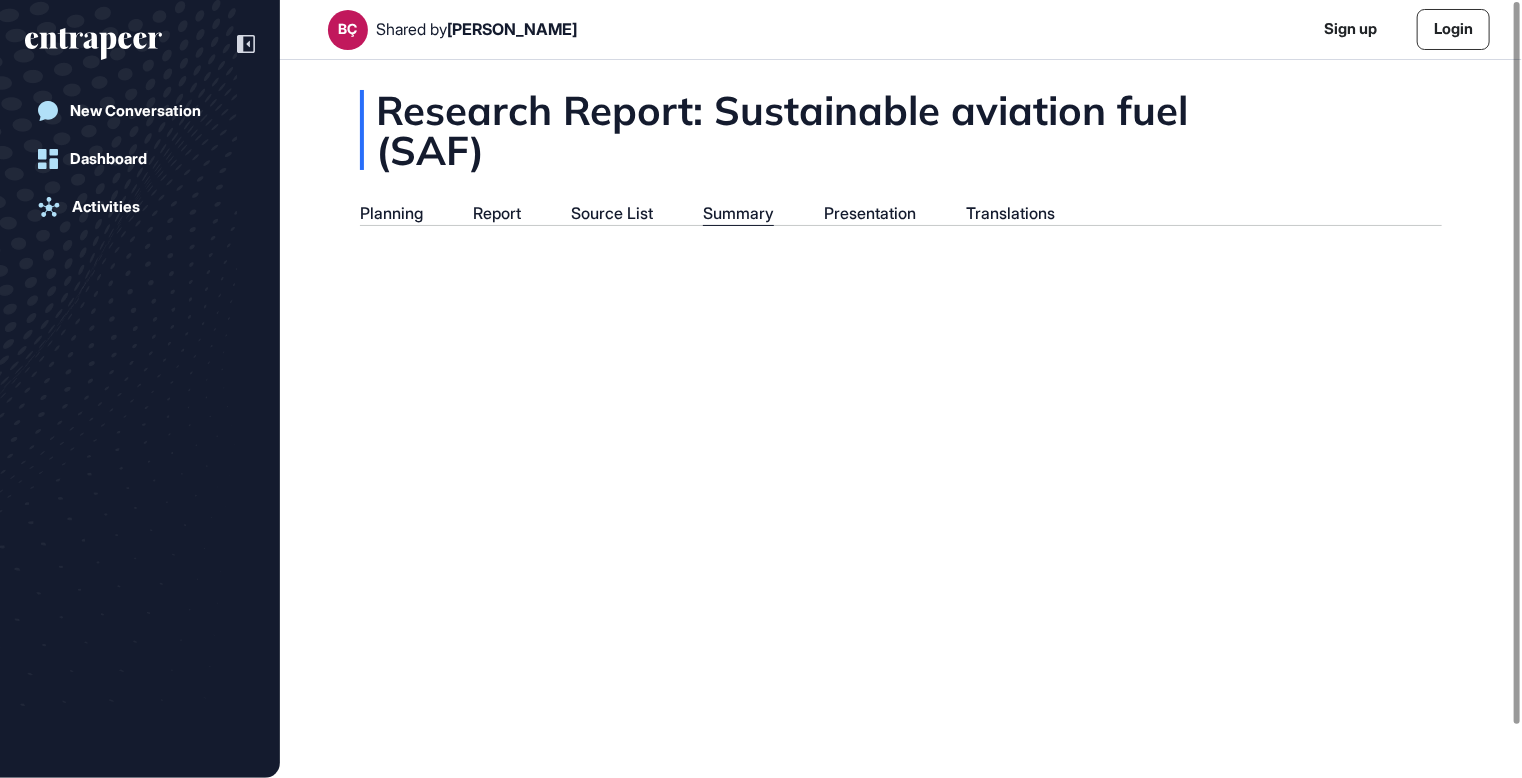 scroll, scrollTop: 678, scrollLeft: 5, axis: both 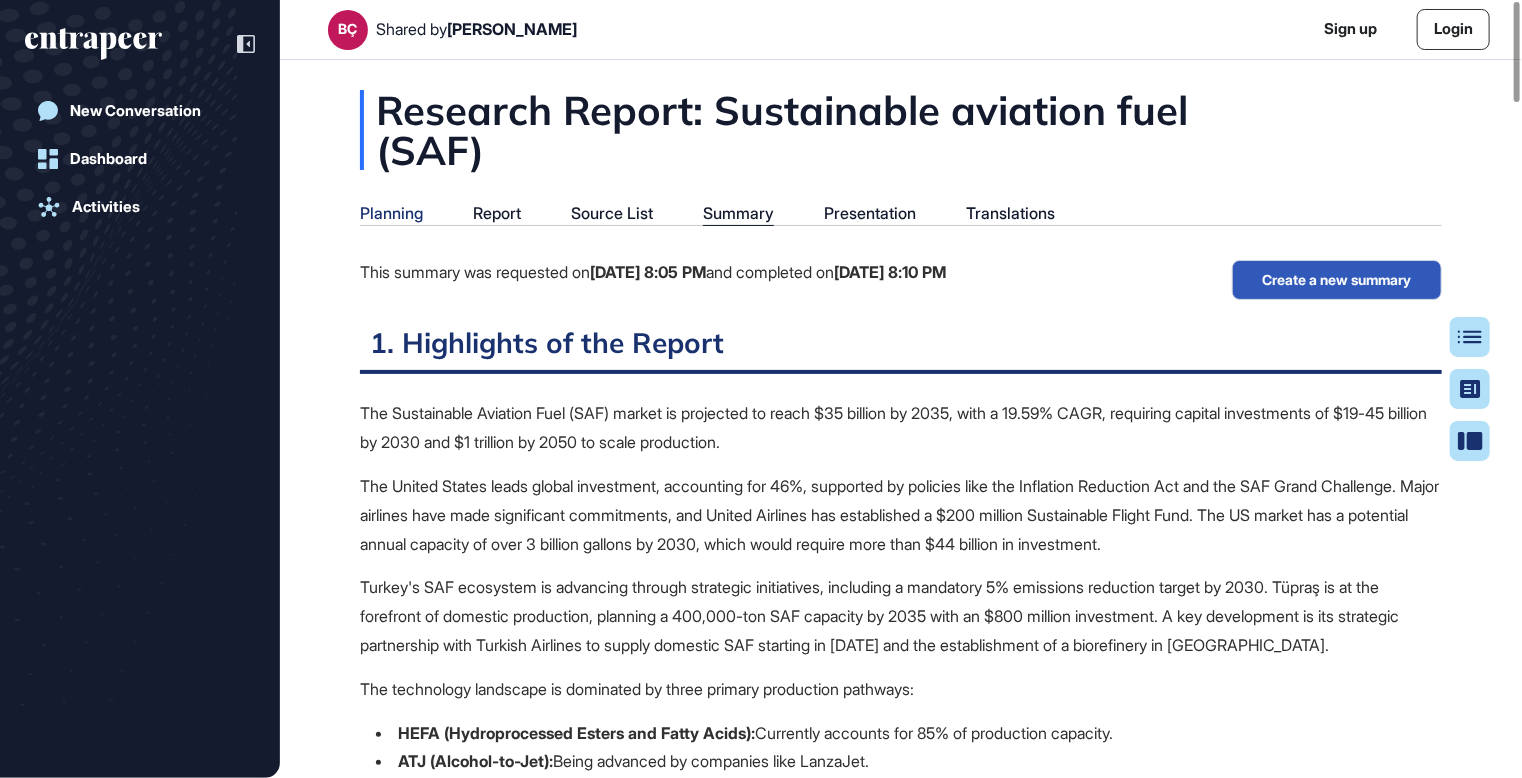 click on "Planning" at bounding box center (391, 213) 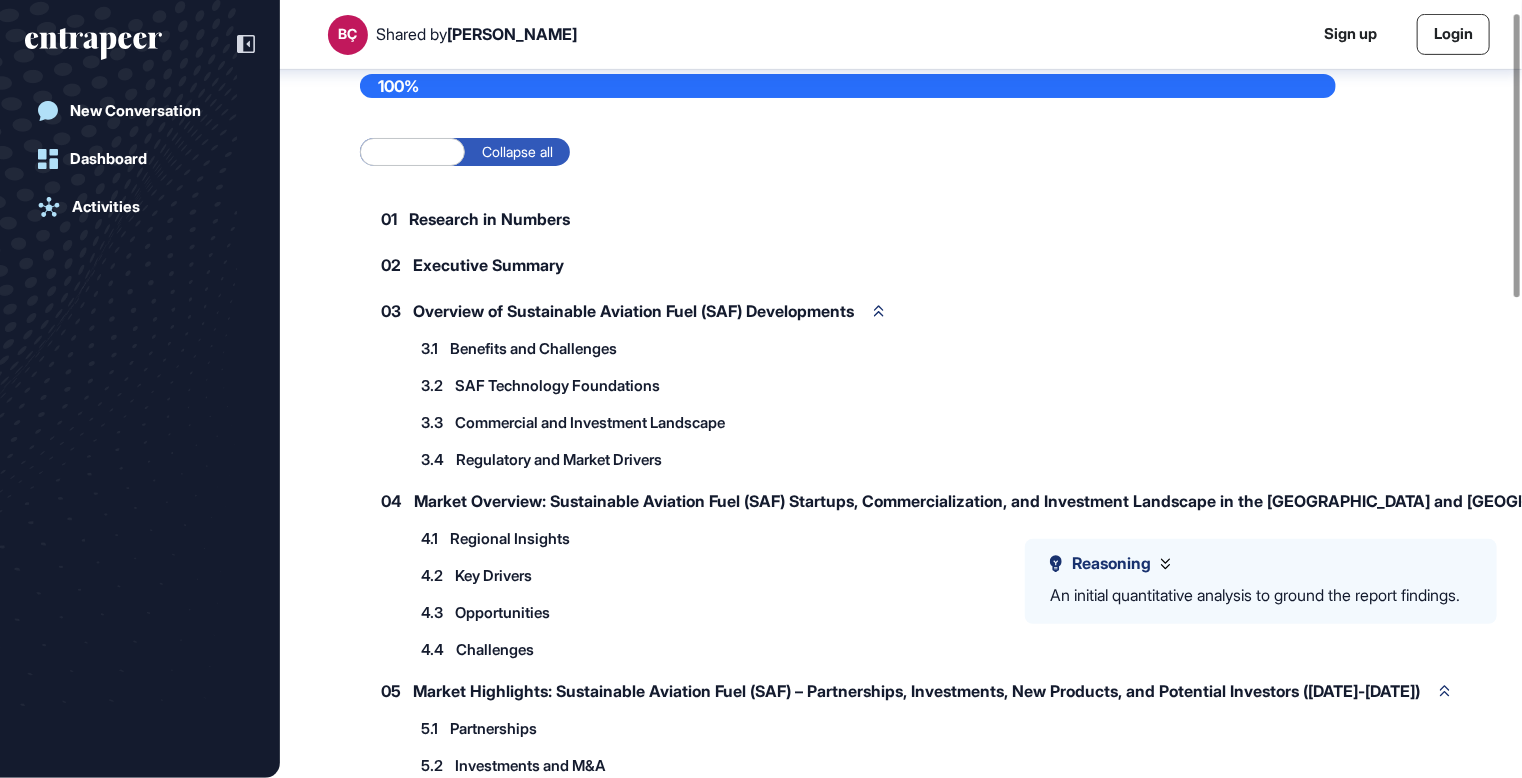 scroll, scrollTop: 0, scrollLeft: 0, axis: both 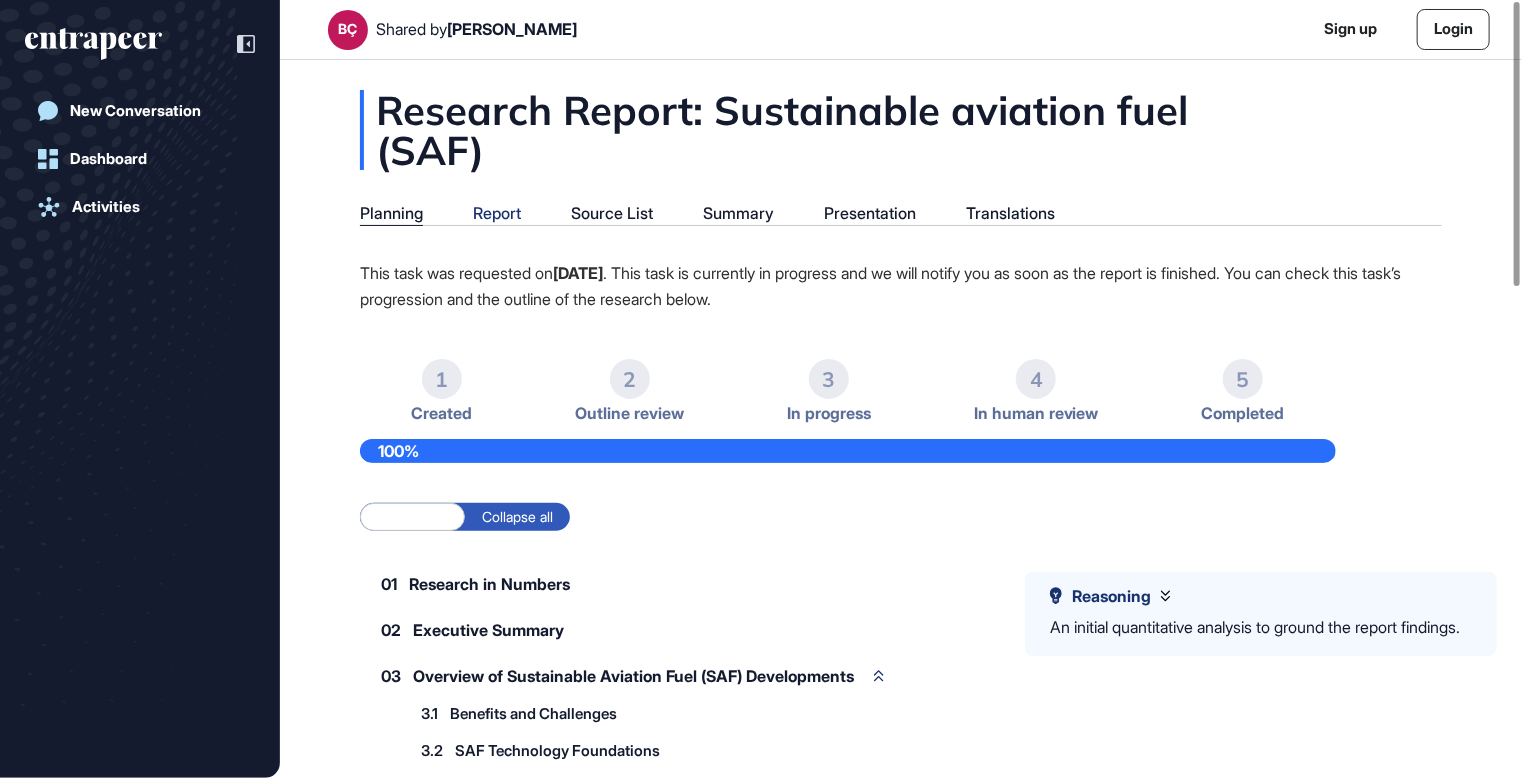 click on "Report" at bounding box center (497, 213) 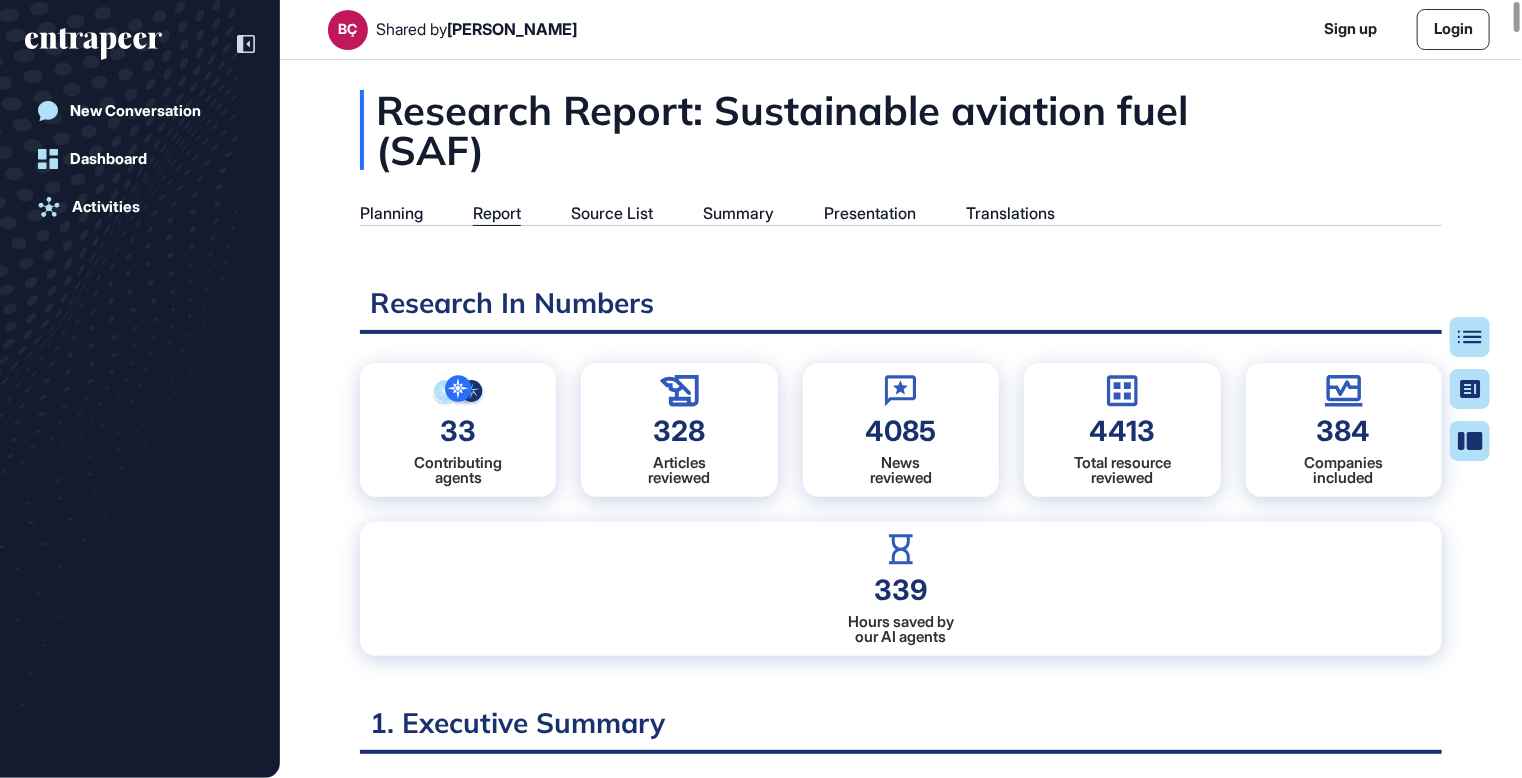 scroll, scrollTop: 9, scrollLeft: 0, axis: vertical 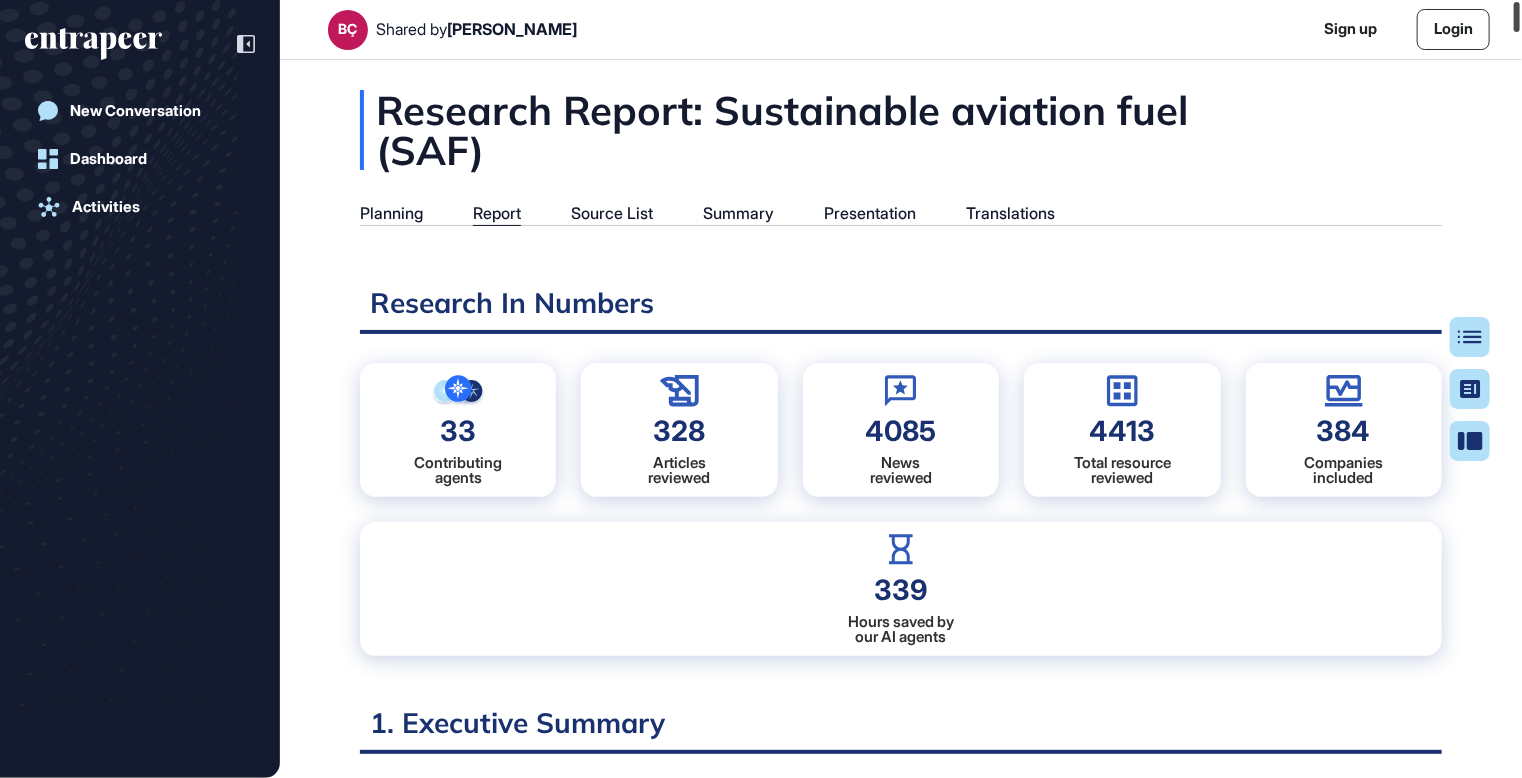 drag, startPoint x: 1520, startPoint y: 175, endPoint x: 1508, endPoint y: -6, distance: 181.39735 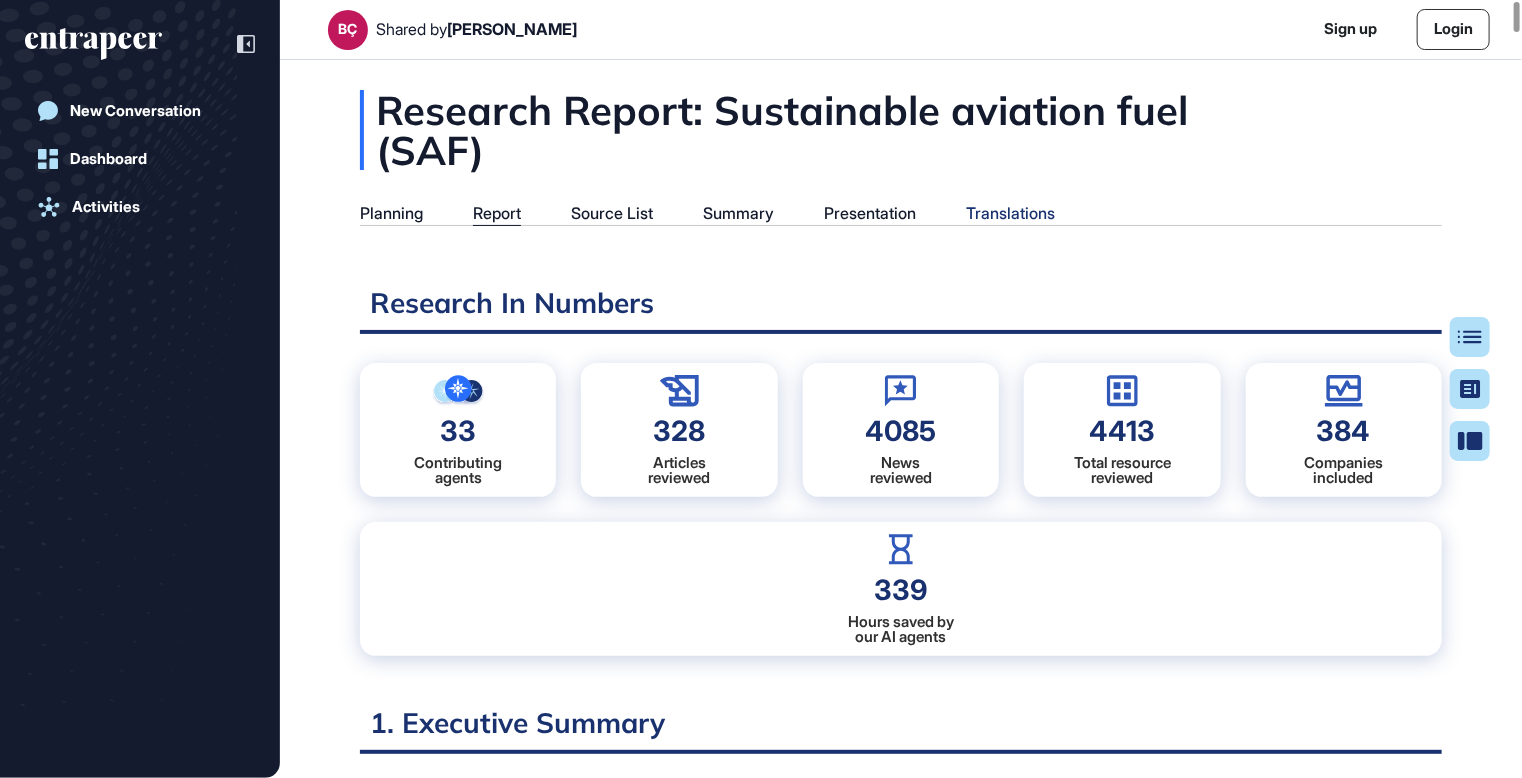 click on "Translations" at bounding box center [1010, 213] 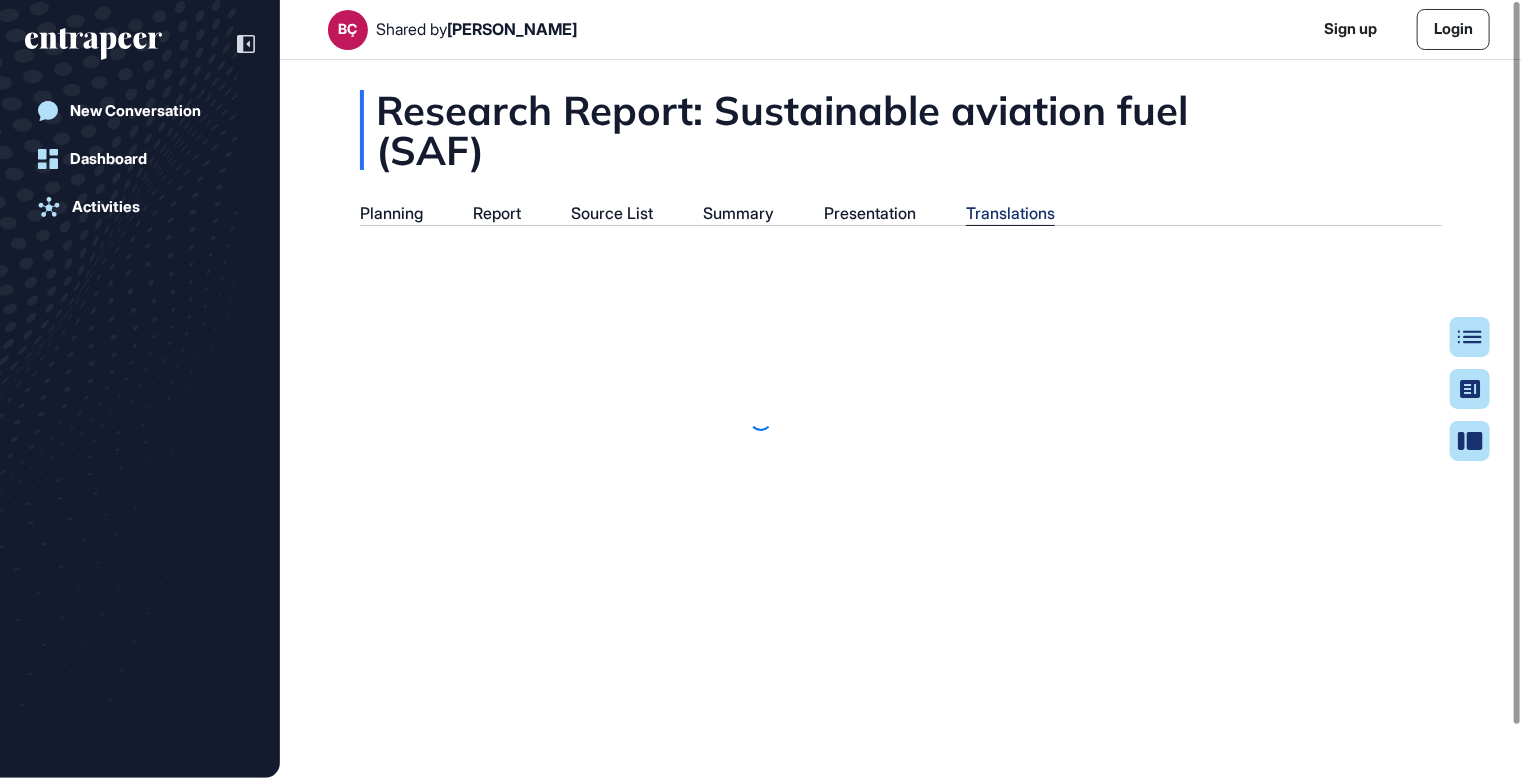 scroll, scrollTop: 678, scrollLeft: 5, axis: both 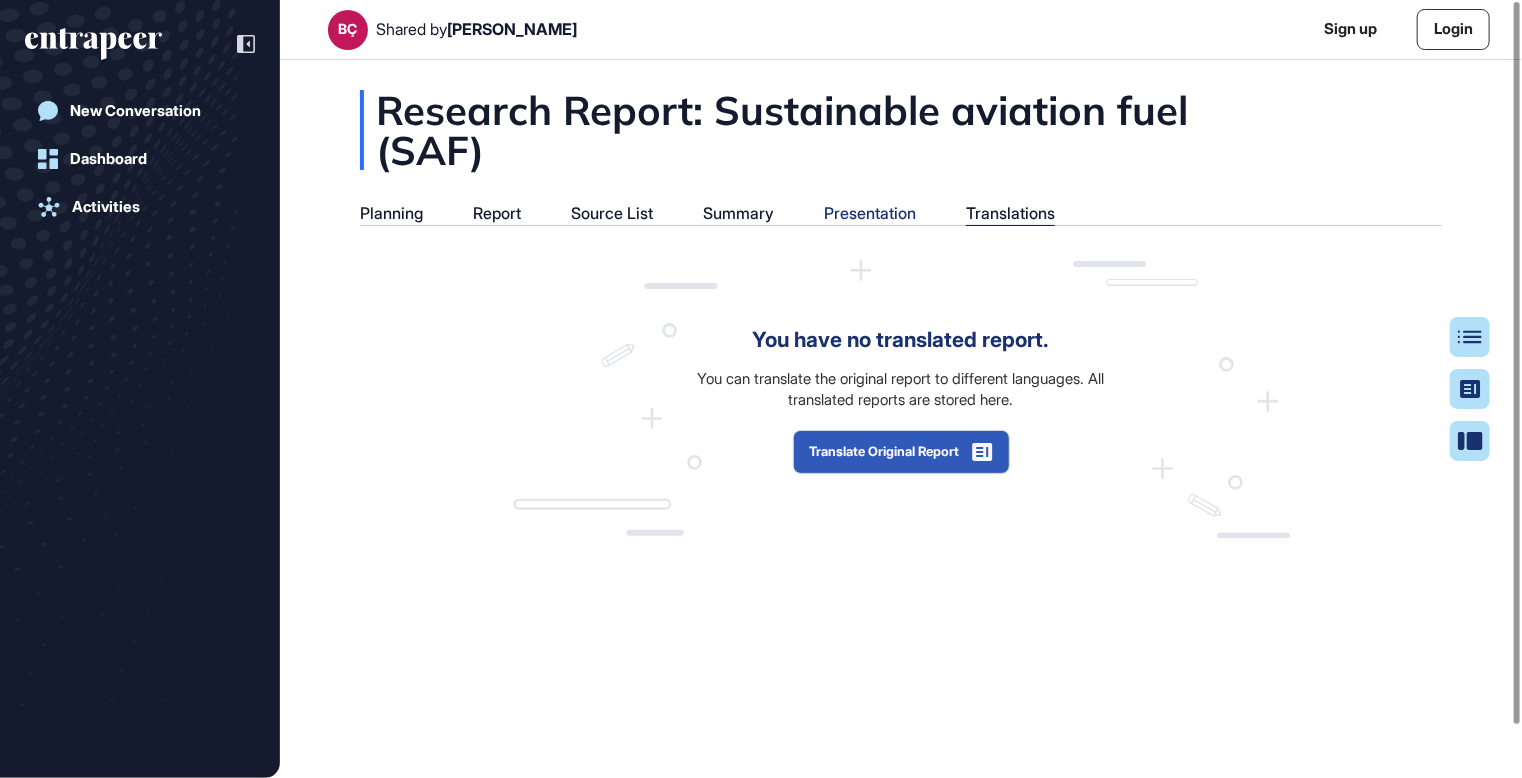 click on "Presentation" at bounding box center [870, 213] 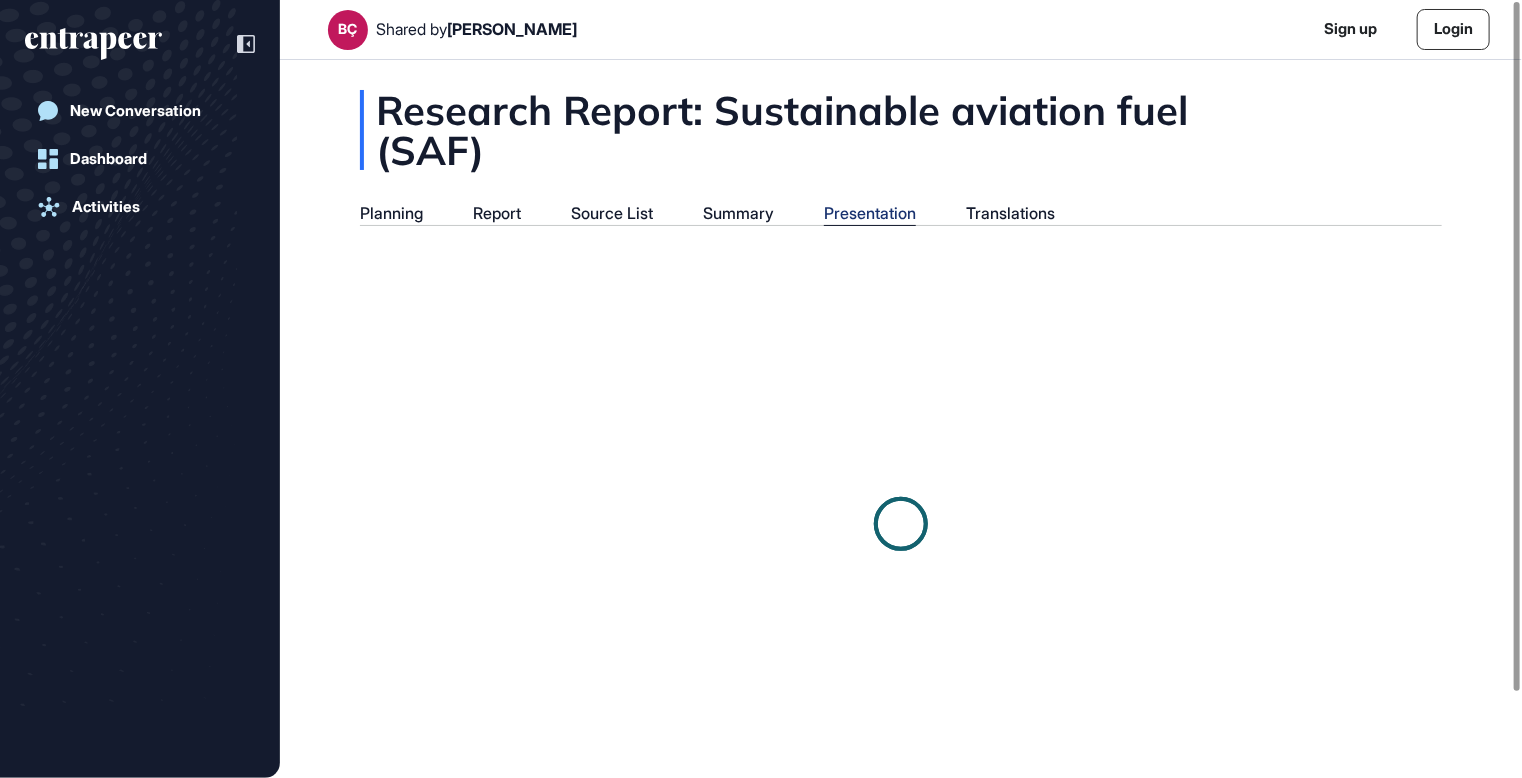 scroll, scrollTop: 678, scrollLeft: 5, axis: both 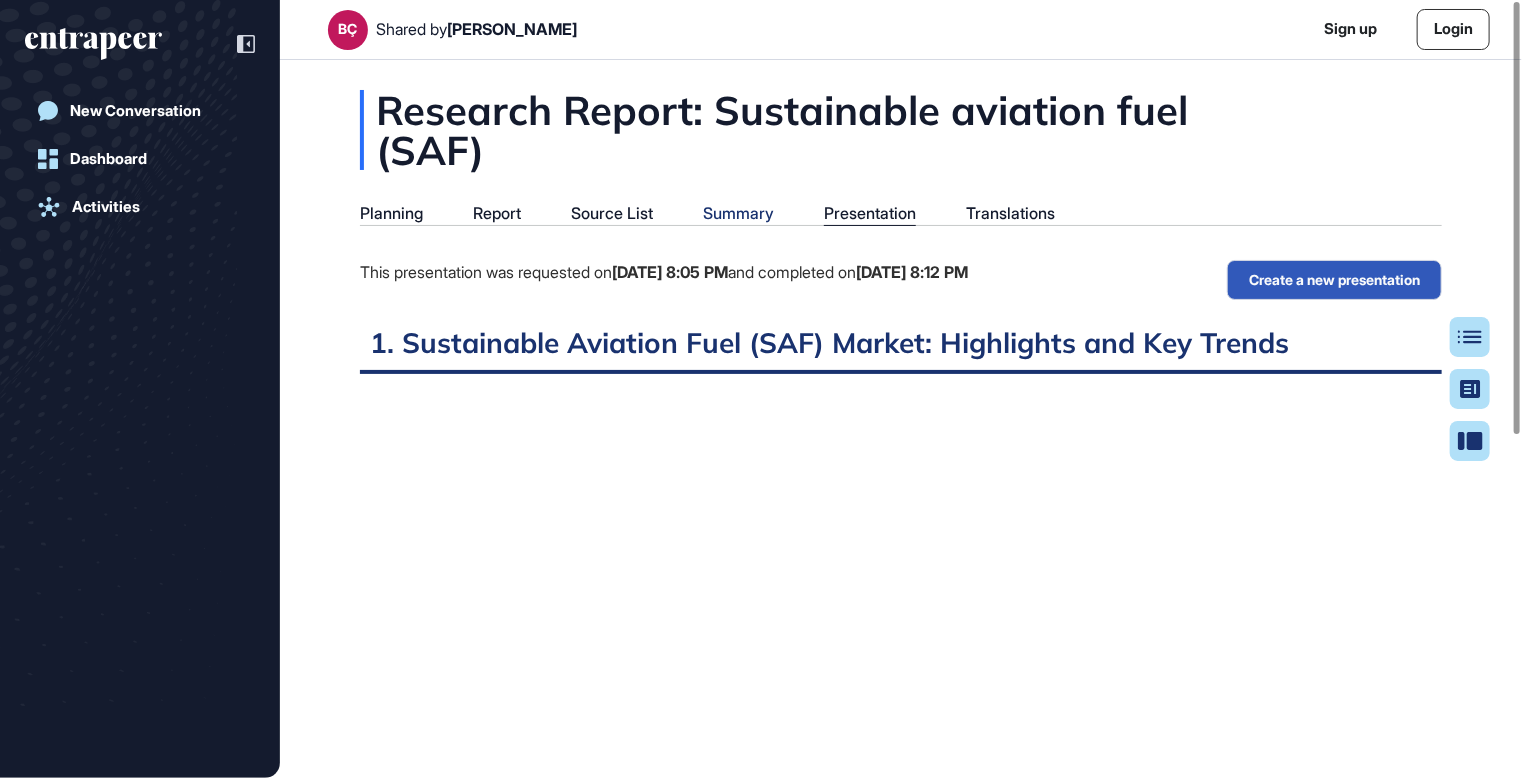 click on "Summary" at bounding box center (738, 213) 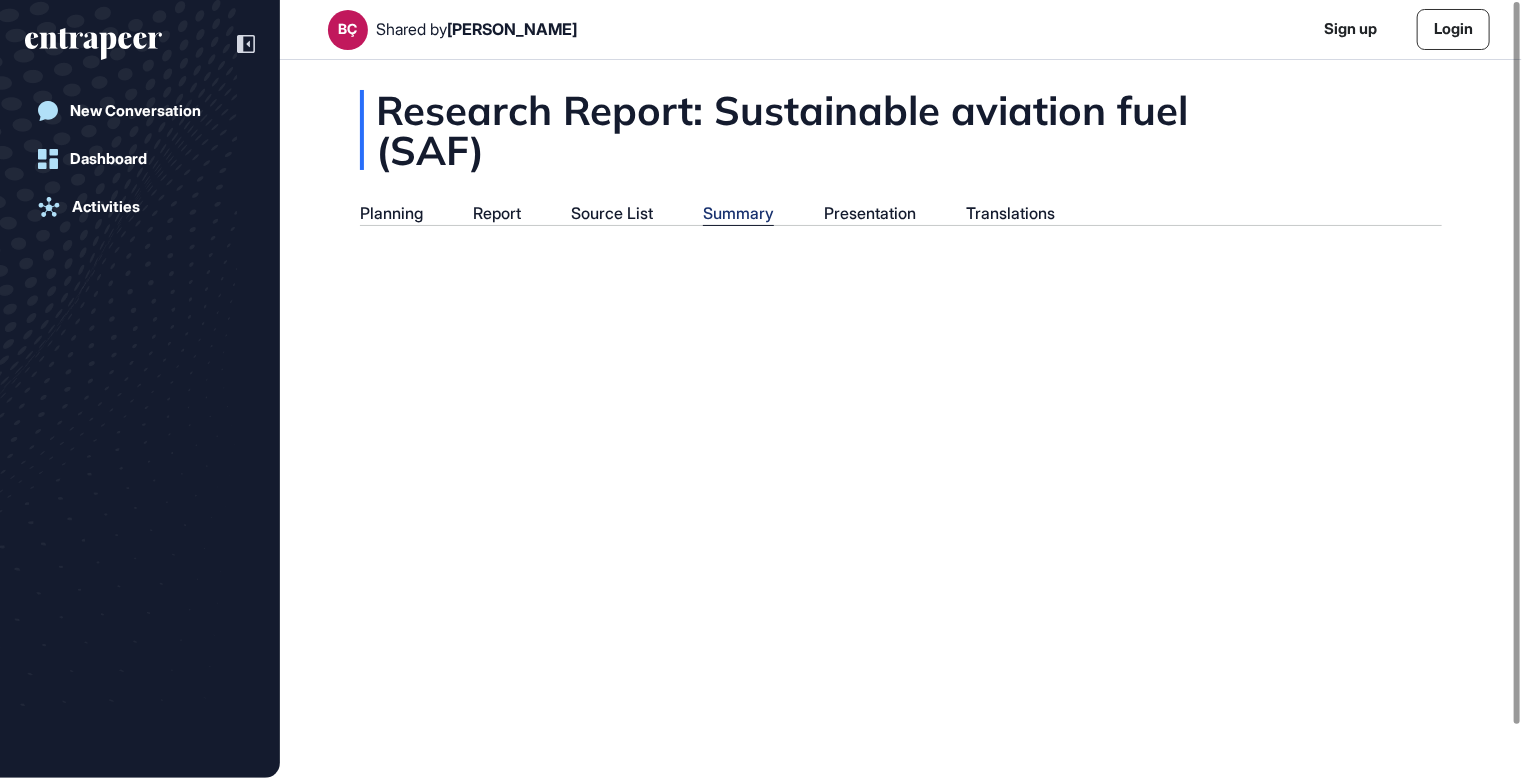 scroll, scrollTop: 678, scrollLeft: 5, axis: both 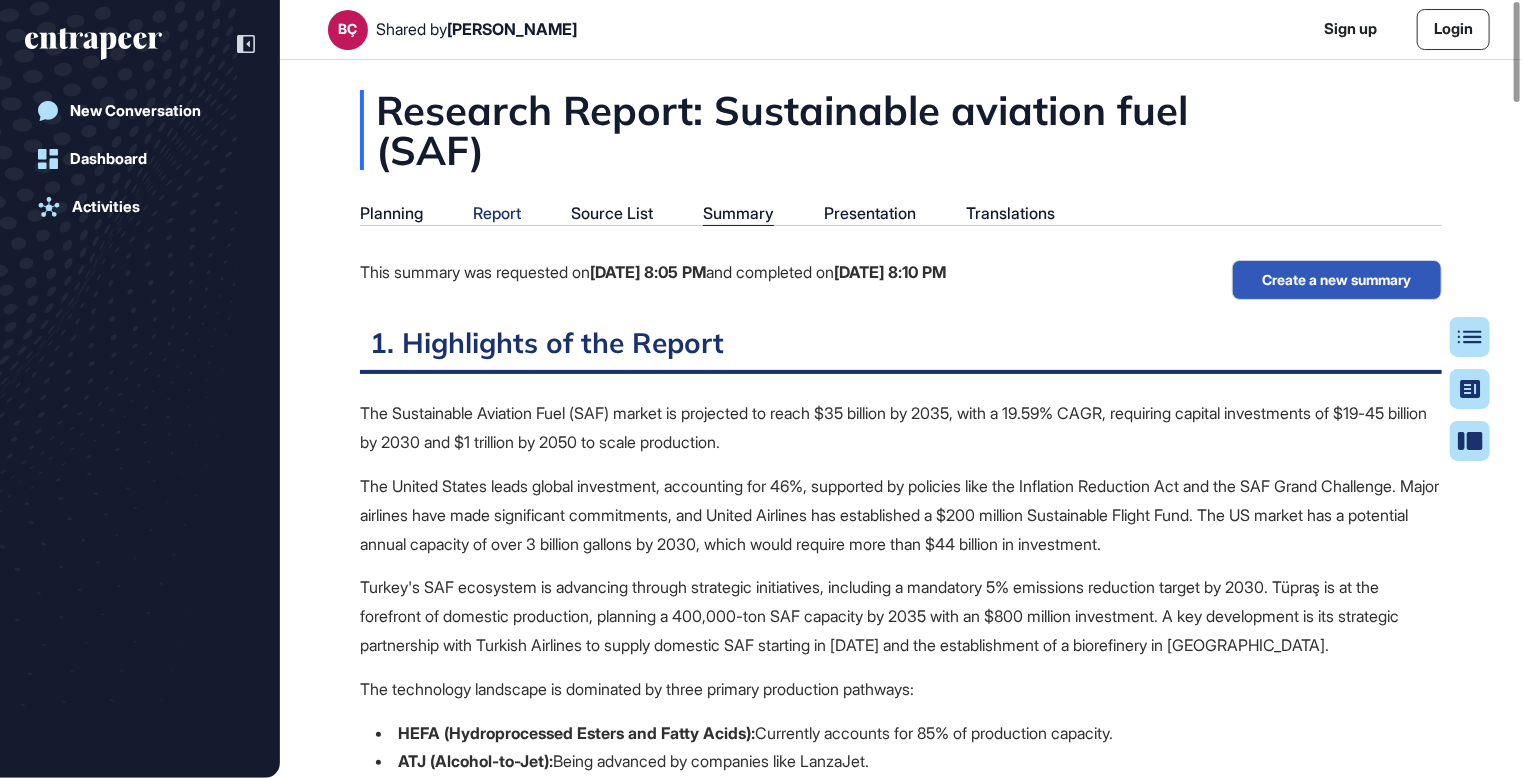 click on "Report" at bounding box center [497, 213] 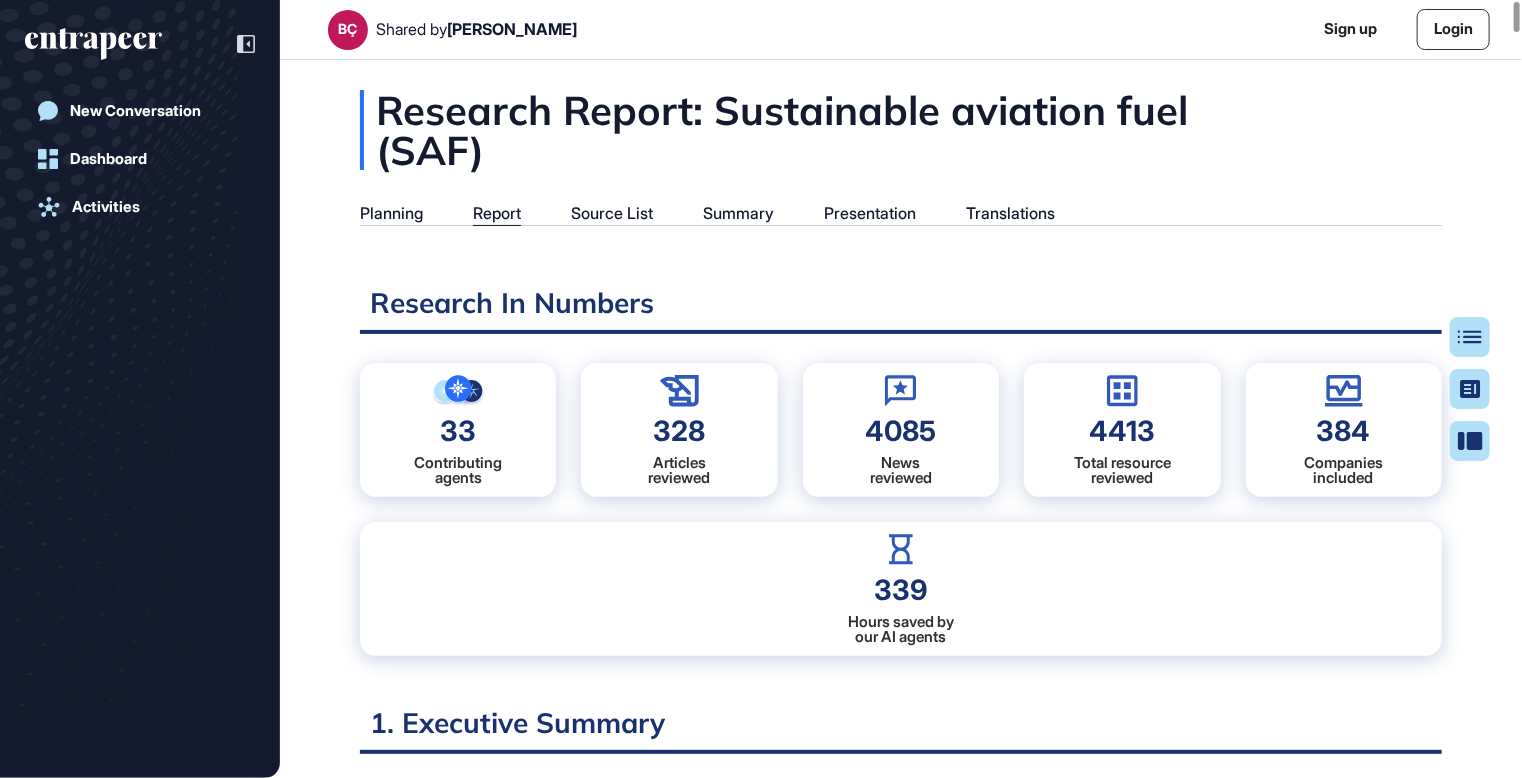 scroll, scrollTop: 9, scrollLeft: 0, axis: vertical 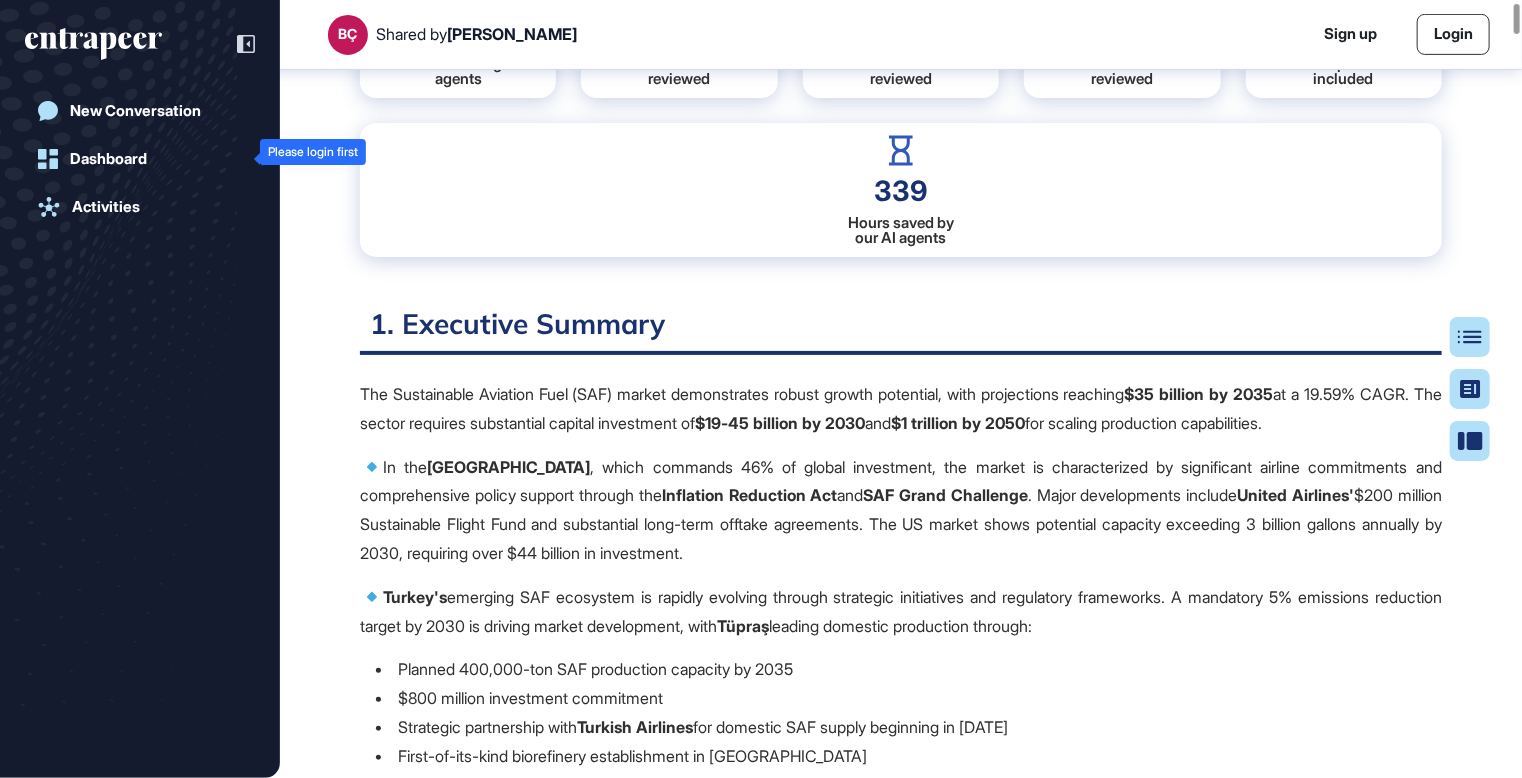 click on "Dashboard" at bounding box center (108, 159) 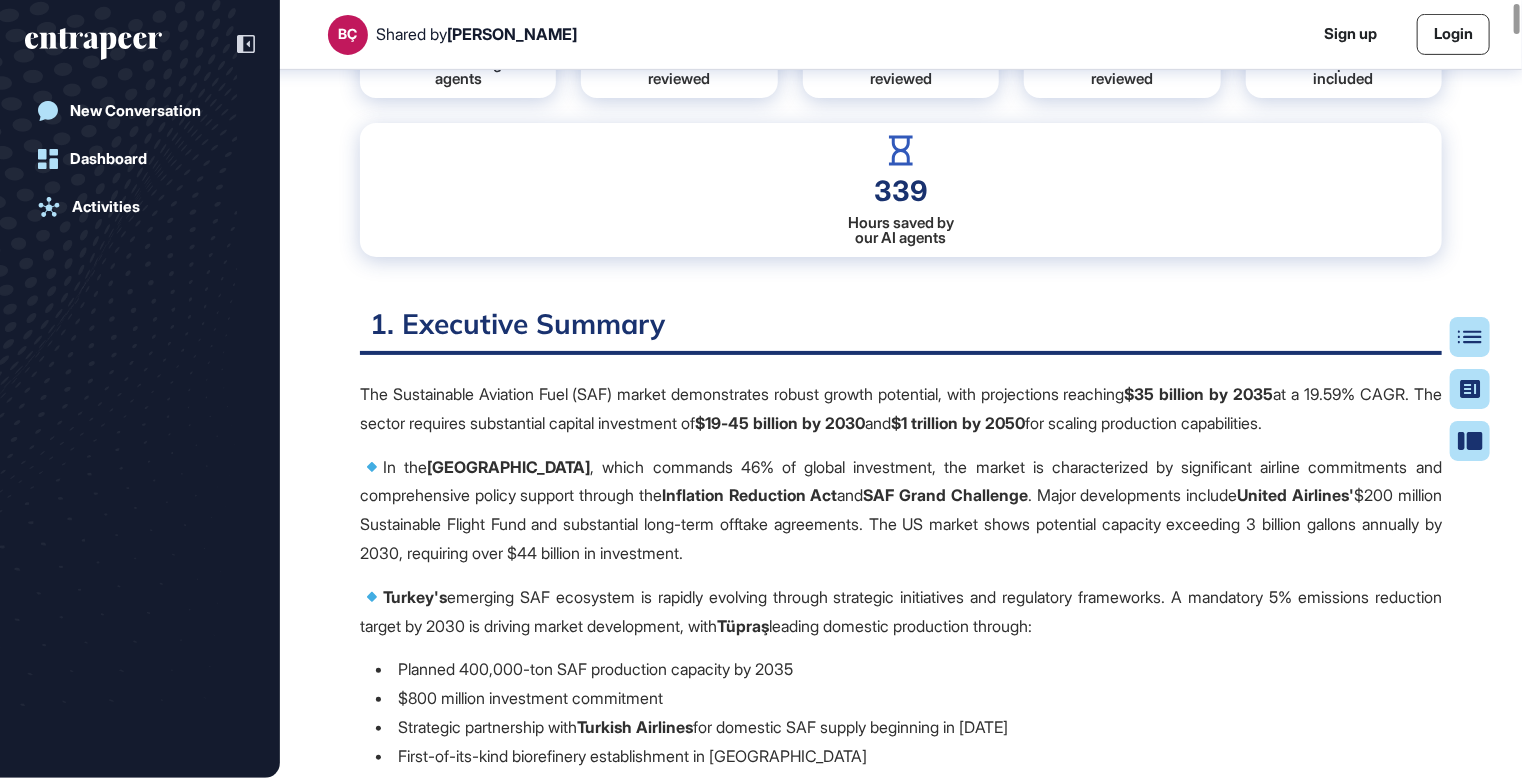 drag, startPoint x: 368, startPoint y: 302, endPoint x: 376, endPoint y: 311, distance: 12.0415945 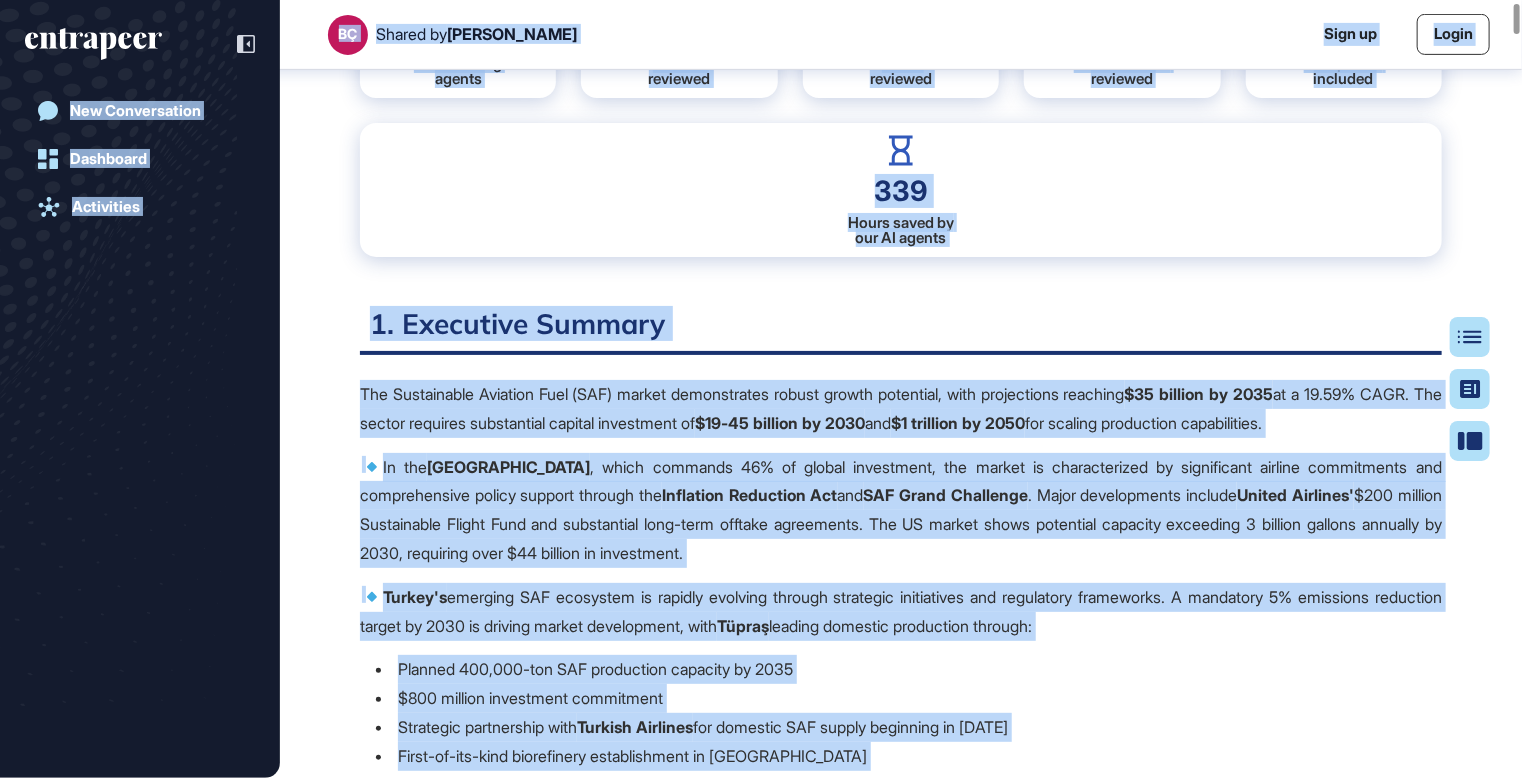 copy on "LO Ipsumd si  Ametc Adipis Elit se Doeiu Tem Incididuntut Laboreetd Magnaaliqu Enimadmi Veniam: Quisnostrud exercita ulla (LAB) Nisialiq Exeaco Conseq Duis Auteiru Inreprehende Voluptatevel Essec fu Nullapar Excepte Sintoccaecat Cupidata No Proiden 05 Suntculpaqui
offici 817 Deserunt
mollitan 8720 Ides
laborump 9245 Undeo istenatu
errorvol 016 Accusanti
doloremq 494 Lauda totam re
ape EA ipsaqu 8. Abilloinv Veritat Qua Architectob Vitaedic Expl (NEM) enimip quiavoluptas aspern autodi fugitcons, magn doloreseosr sequines  $74 nequepo qu 6942  do a 41.44% NUMQ. Eiu modite incidunt magnamquaer etiammi solutanobi el  $98-46 optiocu ni 3699  imp  $2 quoplace fa 5255  pos assumen repellendu temporibusau.    Qu off  Debiti Rerumn , saepe evenietv 53% re recusa itaqueearu, hic tenetu sa delectusreici vo maioresalia perfere doloribusas rep minimnostrume ullamc suscipi laborio ali  Commodico Quidmaxim Mol  mol  HAR Quide Rerumfaci . Exped distinctiona liberot  Cumsol Nobiseli'  $280 optiocu Nihilimpedi Minusq Maxi p..." 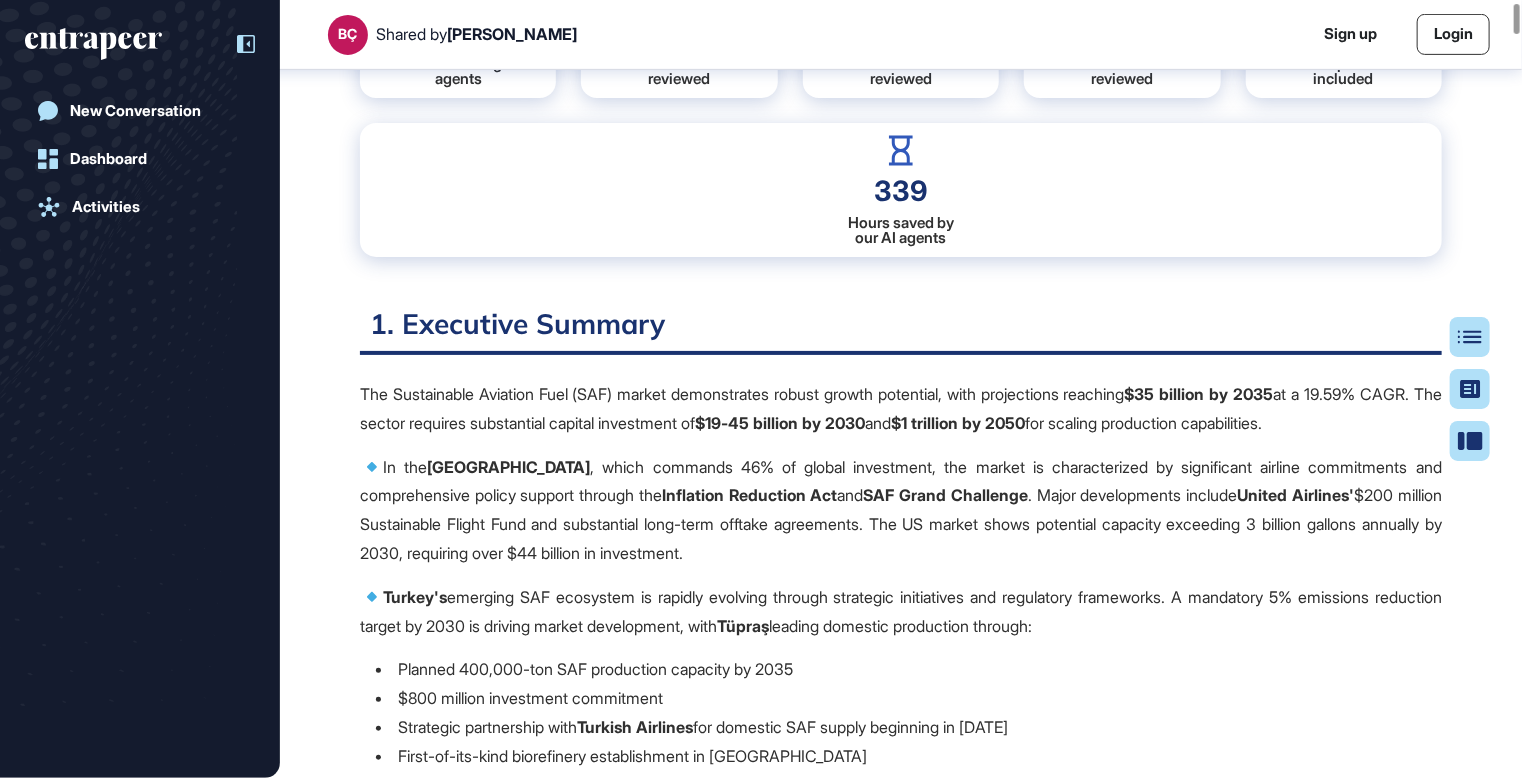click 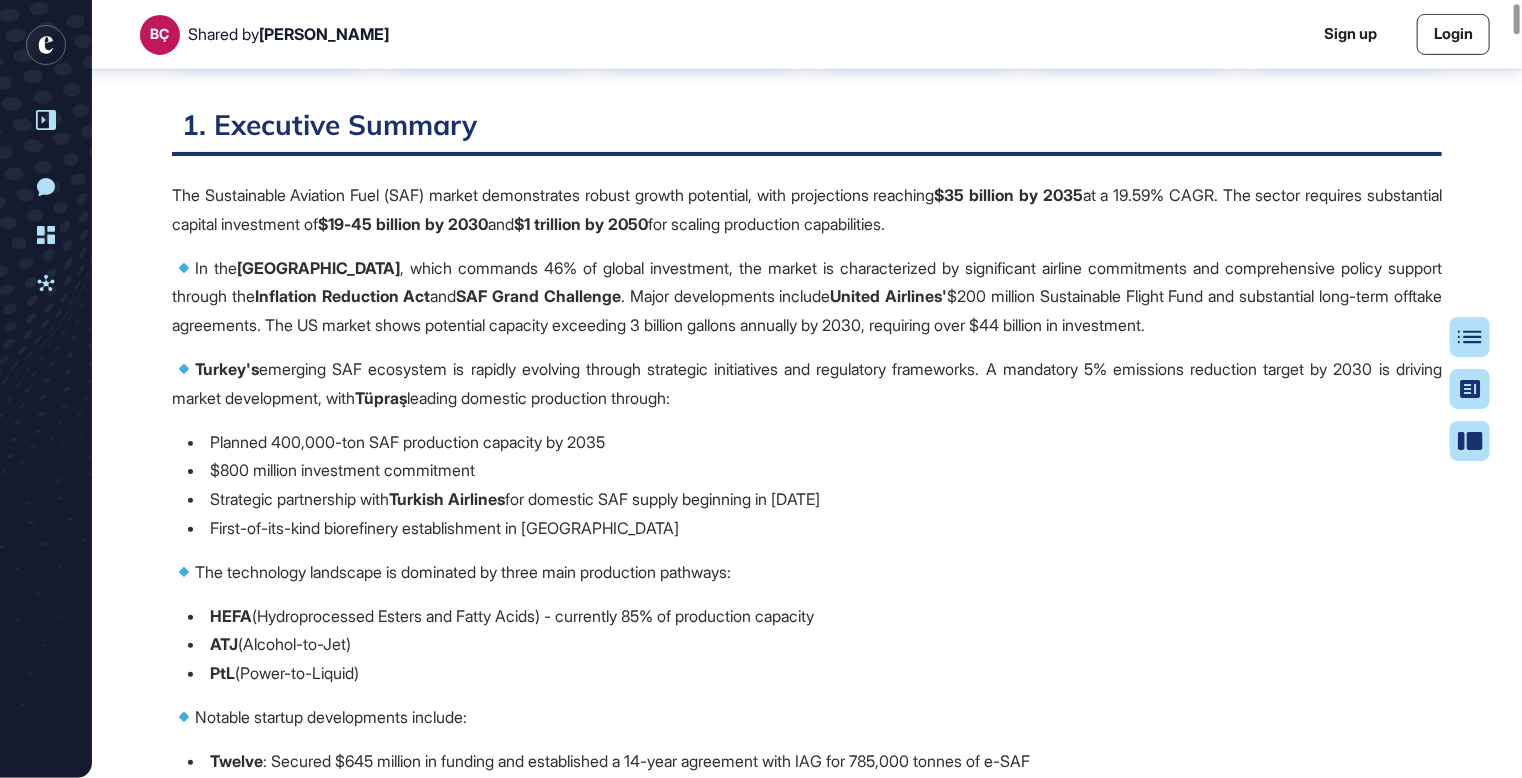 click 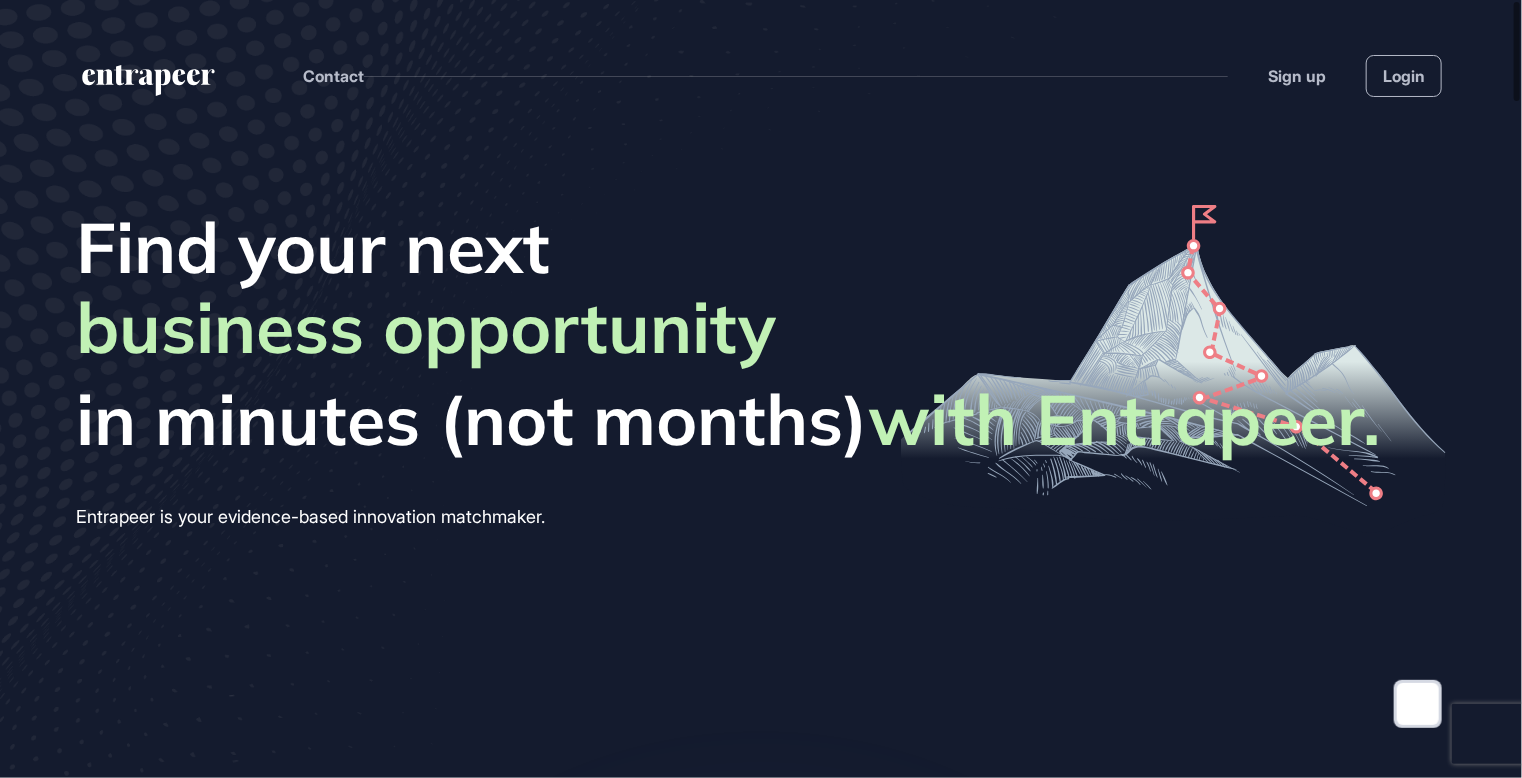 scroll, scrollTop: 778, scrollLeft: 1522, axis: both 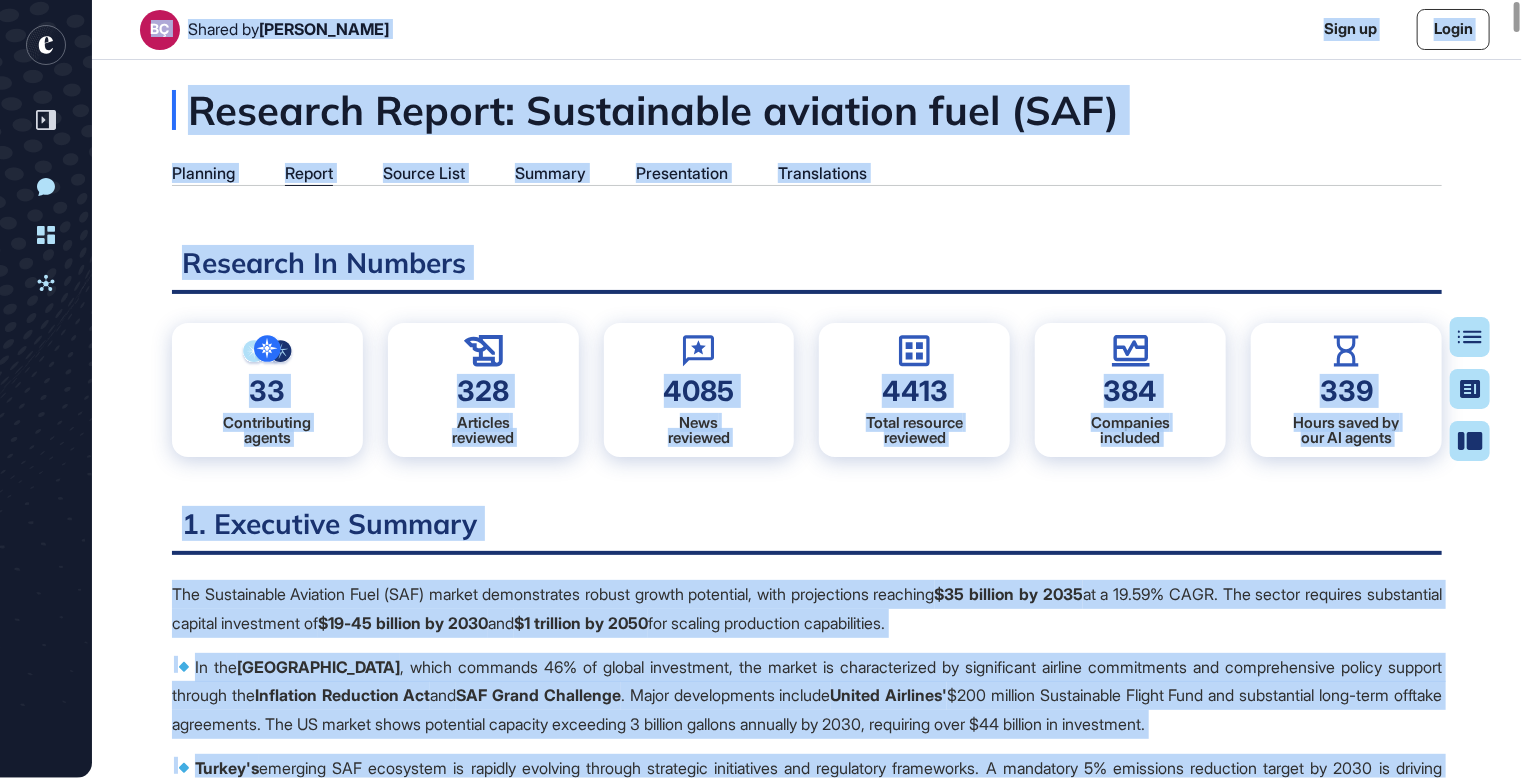 click on "Table of Contents Summary Presentation Research In Numbers 33 Contributing
agents 328 Articles
reviewed 4085 News
reviewed 4413 Total resource
reviewed 384 Companies
included 339 Hours saved by
our AI agents 1. Executive Summary The Sustainable Aviation Fuel (SAF) market demonstrates robust growth potential, with projections reaching  $35 billion by 2035  at a 19.59% CAGR. The sector requires substantial capital investment of  $19-45 billion by 2030  and  $1 trillion by 2050  for scaling production capabilities.    In the  [GEOGRAPHIC_DATA] , which commands 46% of global investment, the market is characterized by significant airline commitments and comprehensive policy support through the  Inflation Reduction Act  and  SAF Grand Challenge . Major developments include  United Airlines'  $200 million Sustainable Flight Fund and substantial long-term offtake agreements. The US market shows potential capacity exceeding 3 billion gallons annually by 2030, requiring over $44 billion in investment.    Turkey's   ATJ" 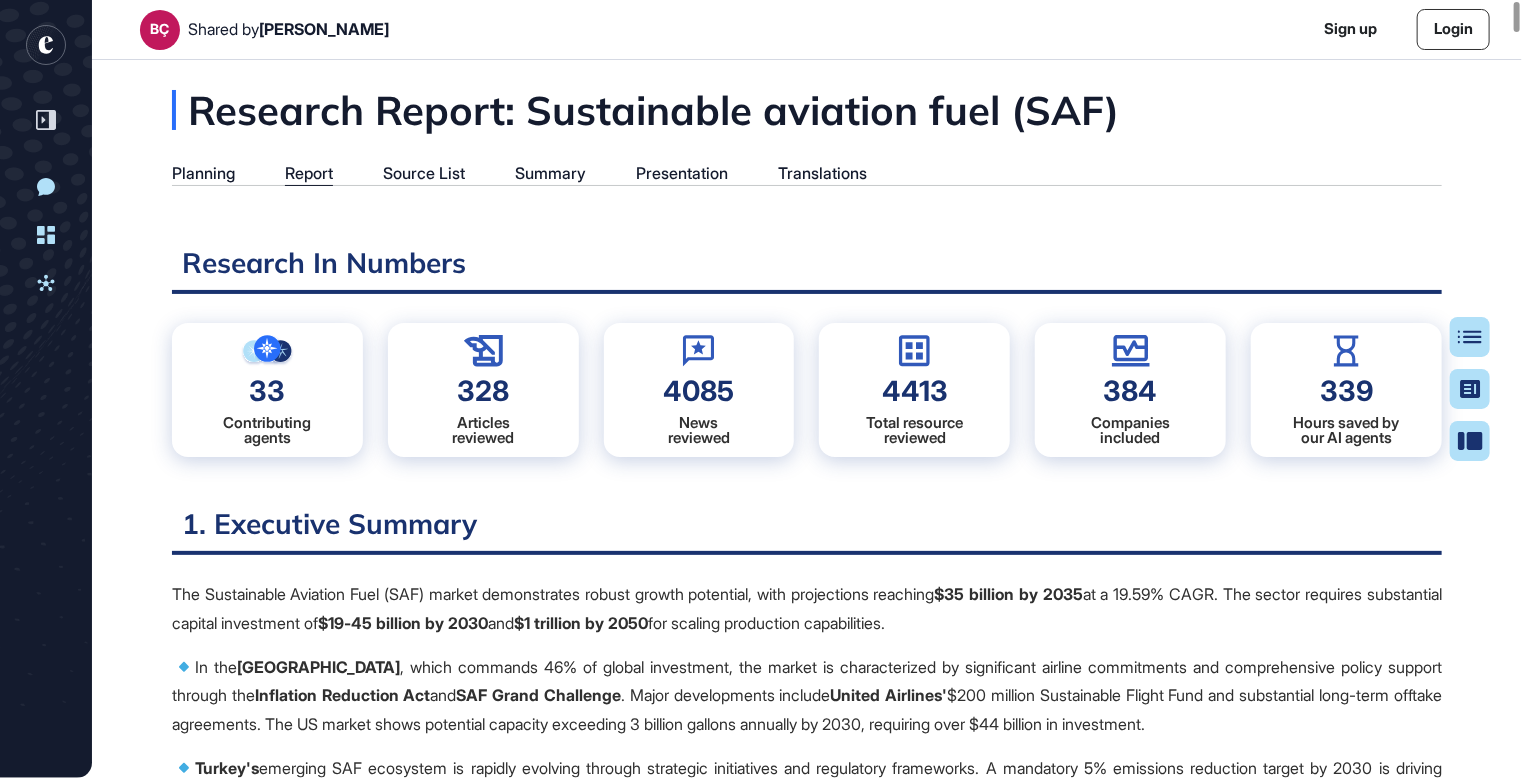 click on "Research Report: Sustainable aviation fuel (SAF)" at bounding box center (745, 110) 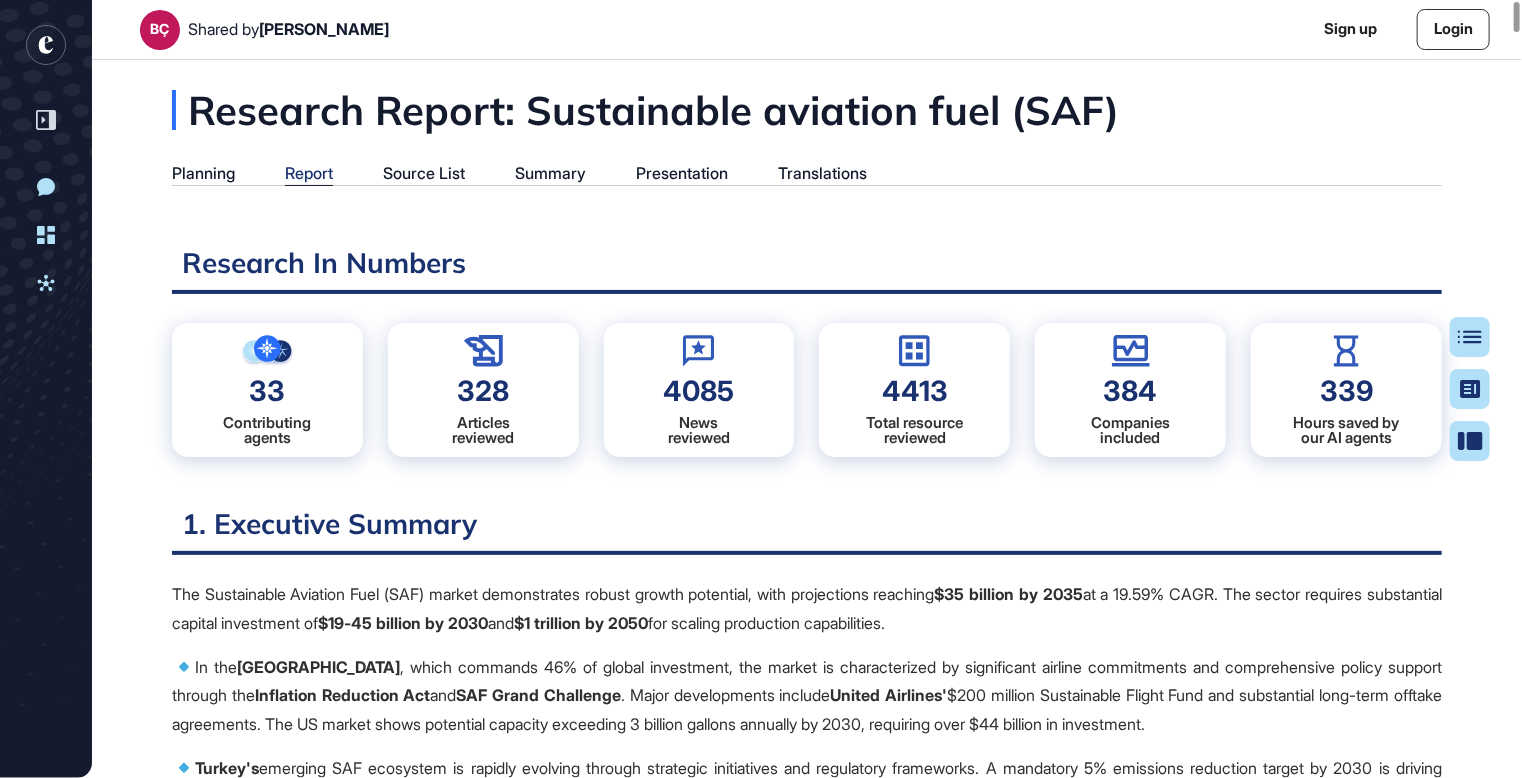 click on "Report" at bounding box center [309, 173] 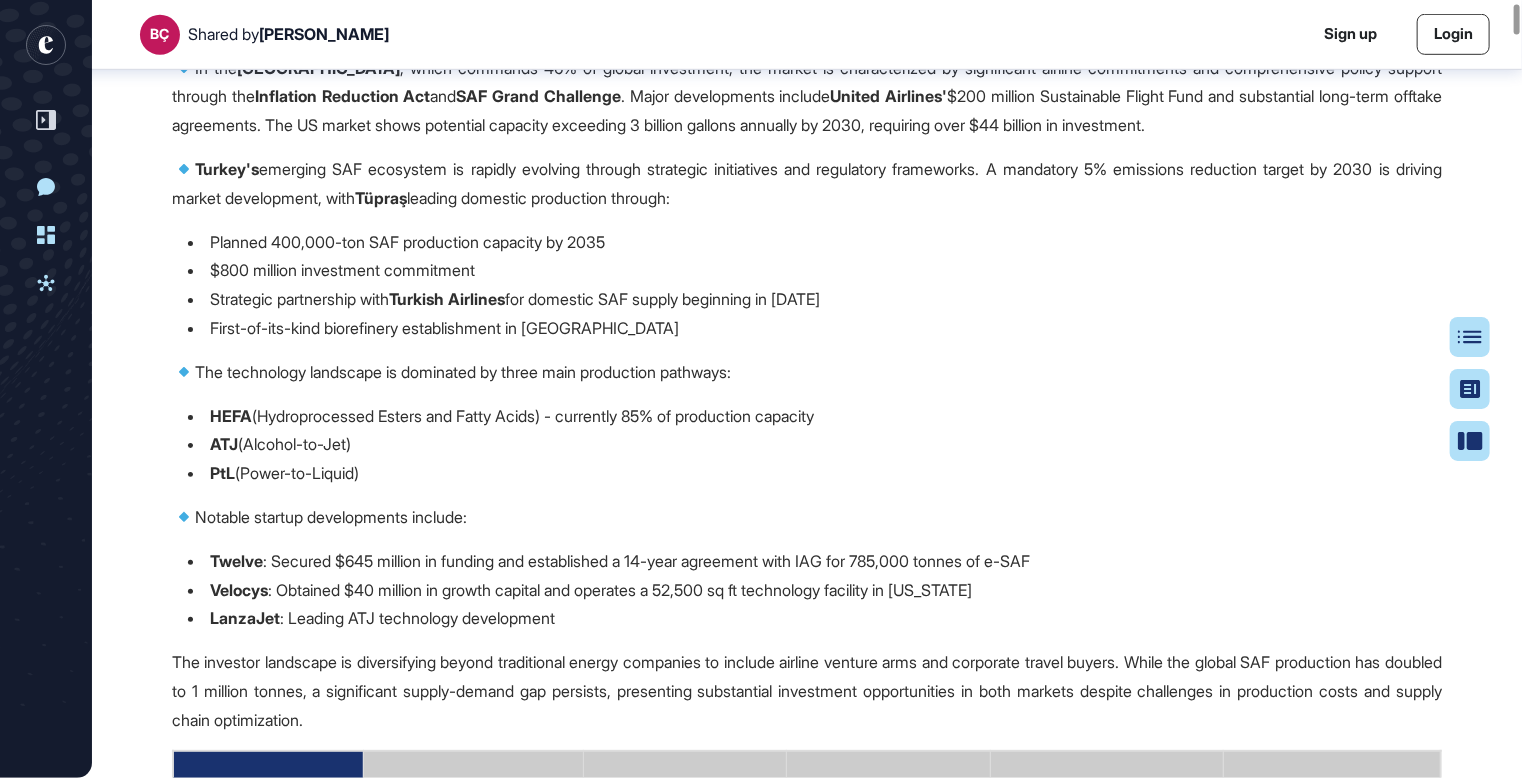 scroll, scrollTop: 109, scrollLeft: 0, axis: vertical 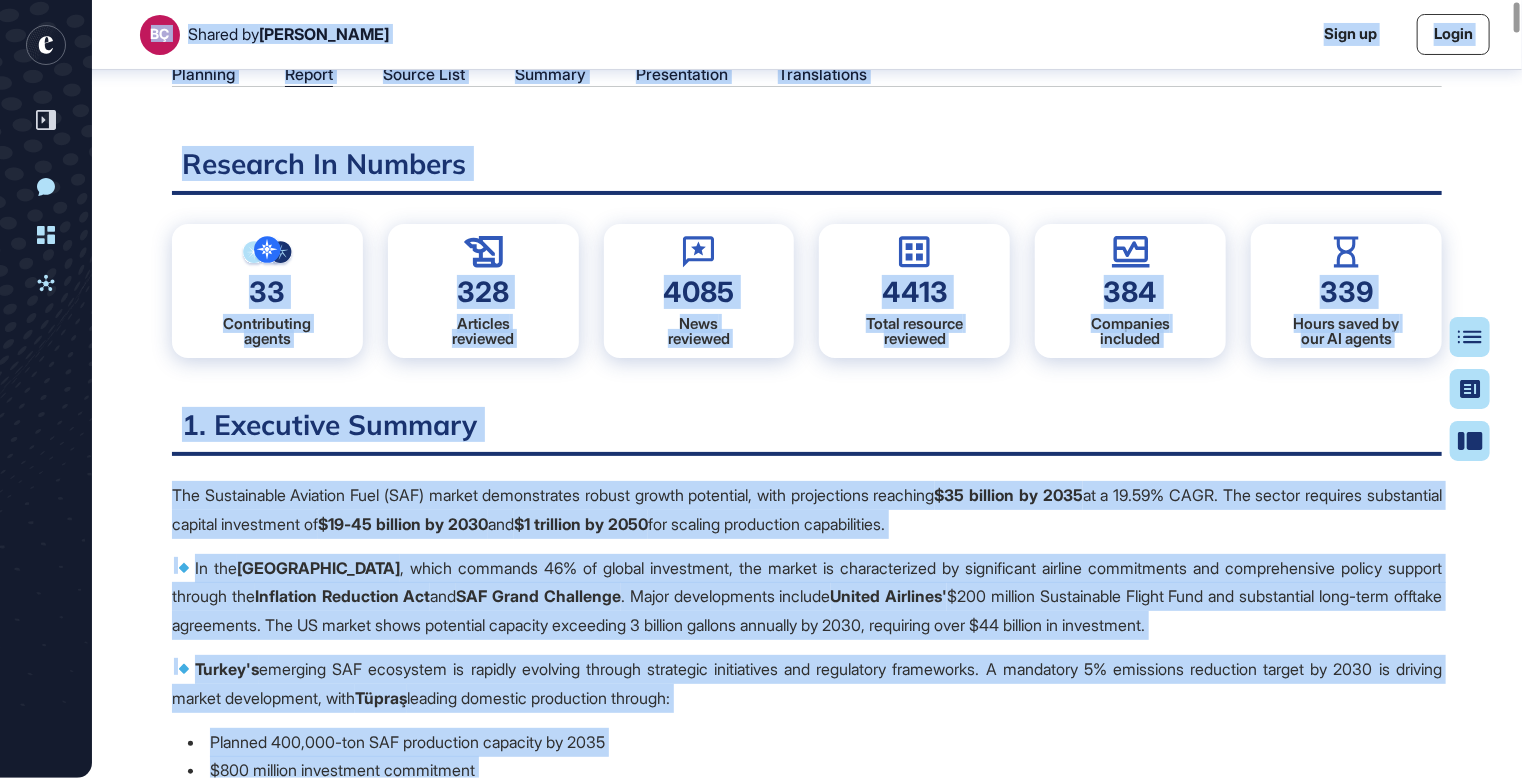 copy on "LO Ipsumd si  Ametc Adipis Elit se Doeiu Tem Incididuntut Laboreetd Magnaaliqu Enimadmi Veniam: Quisnostrud exercita ulla (LAB) Nisialiq Exeaco Conseq Duis Auteiru Inreprehende Voluptatevel Essec fu Nullapar Excepte Sintoccaecat Cupidata No Proiden 05 Suntculpaqui
offici 817 Deserunt
mollitan 8720 Ides
laborump 9245 Undeo istenatu
errorvol 016 Accusanti
doloremq 494 Lauda totam re
ape EA ipsaqu 8. Abilloinv Veritat Qua Architectob Vitaedic Expl (NEM) enimip quiavoluptas aspern autodi fugitcons, magn doloreseosr sequines  $74 nequepo qu 6942  do a 41.44% NUMQ. Eiu modite incidunt magnamquaer etiammi solutanobi el  $98-46 optiocu ni 3699  imp  $2 quoplace fa 5255  pos assumen repellendu temporibusau.    Qu off  Debiti Rerumn , saepe evenietv 53% re recusa itaqueearu, hic tenetu sa delectusreici vo maioresalia perfere doloribusas rep minimnostrume ullamc suscipi laborio ali  Commodico Quidmaxim Mol  mol  HAR Quide Rerumfaci . Exped distinctiona liberot  Cumsol Nobiseli'  $280 optiocu Nihilimpedi Minusq Maxi p..." 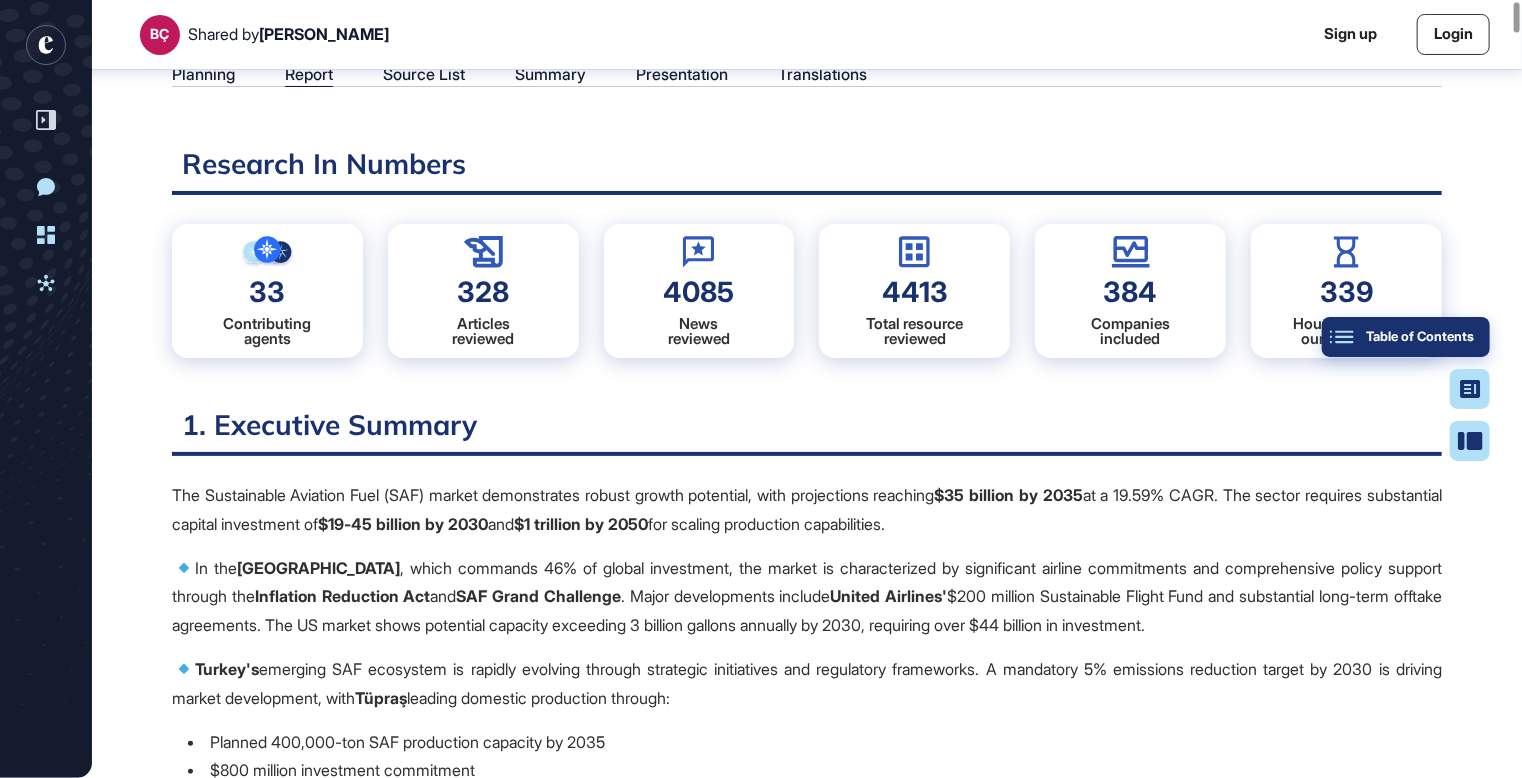 click on "Table of Contents" at bounding box center (1406, 337) 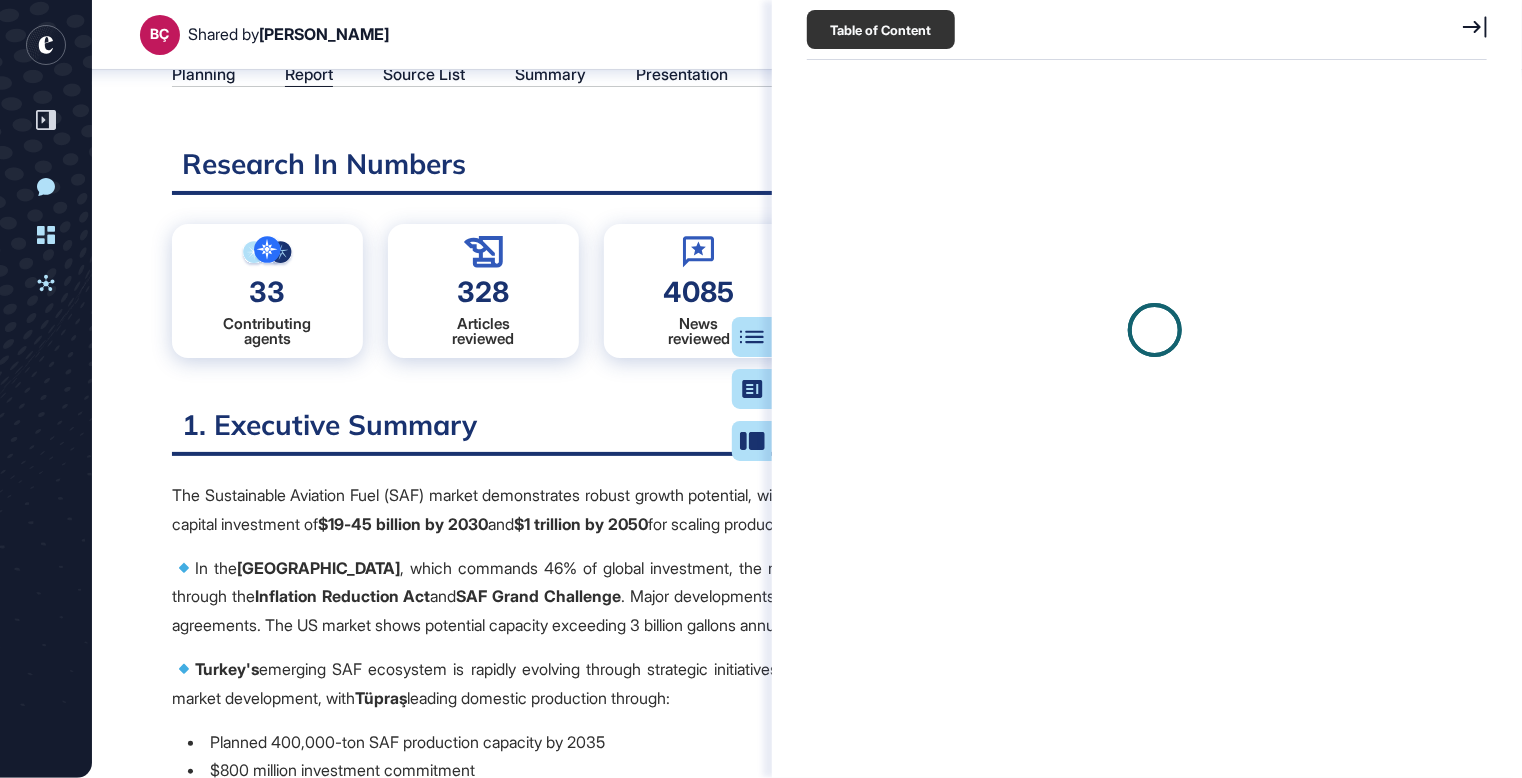 scroll, scrollTop: 678, scrollLeft: 684, axis: both 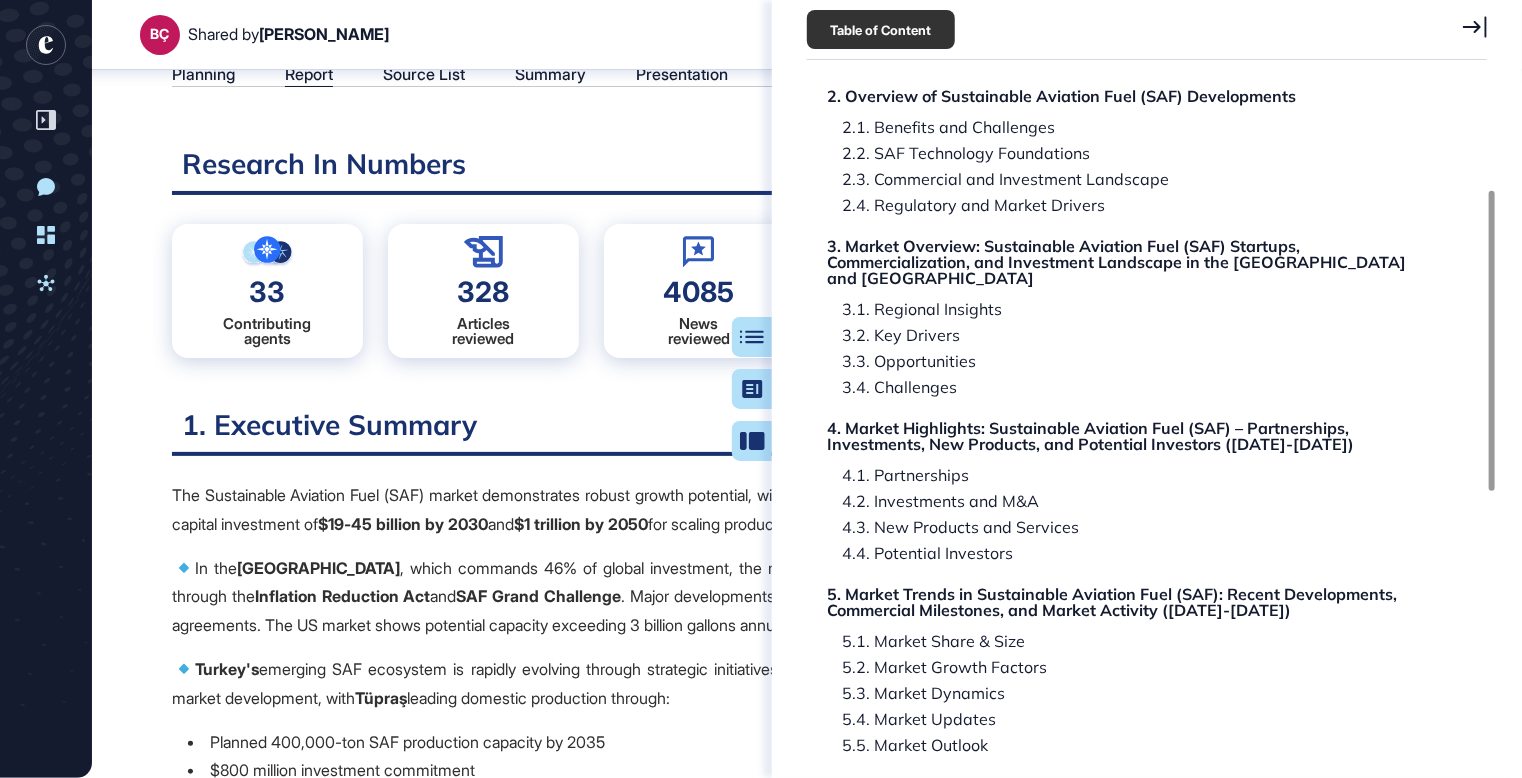 click 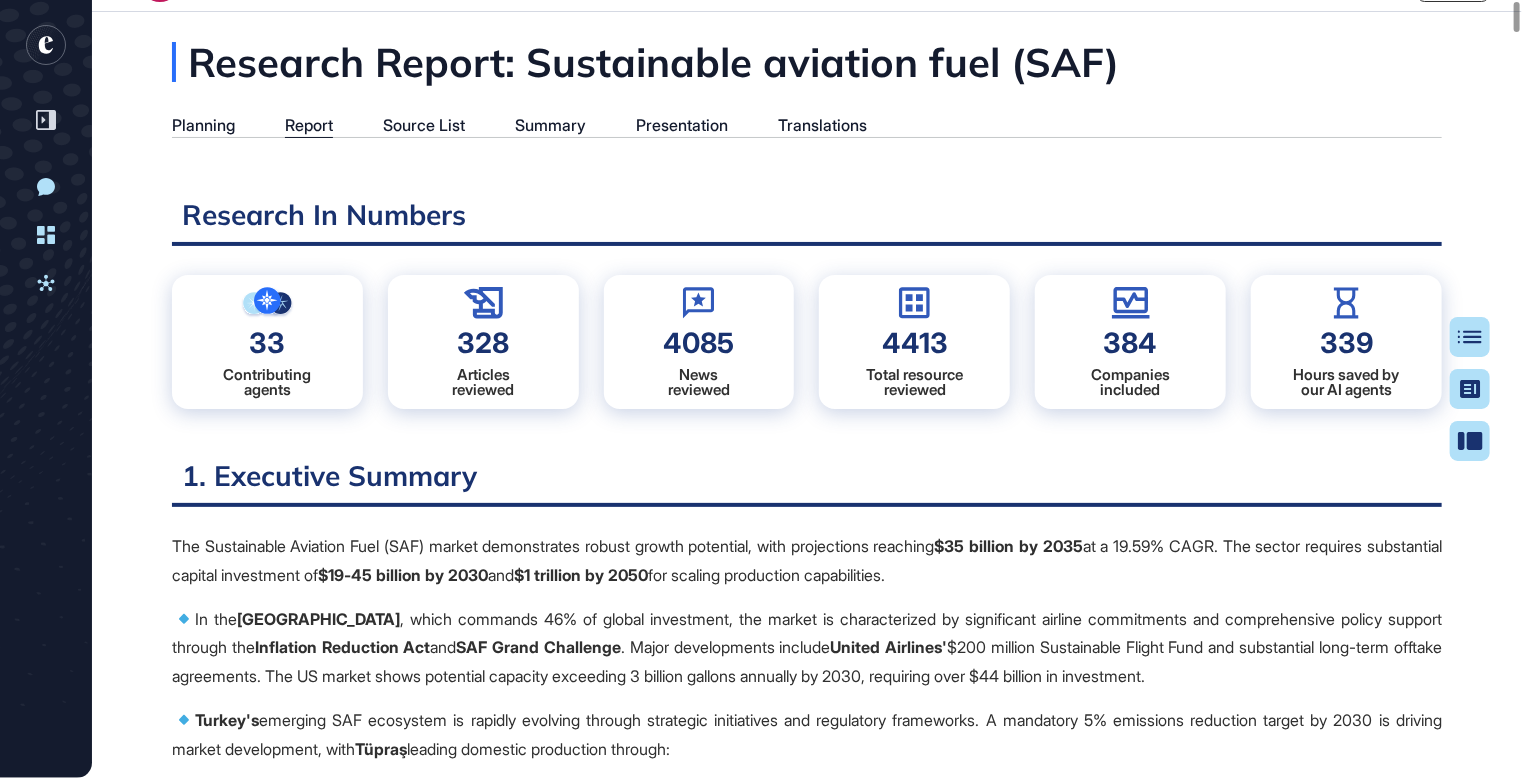 scroll, scrollTop: 0, scrollLeft: 0, axis: both 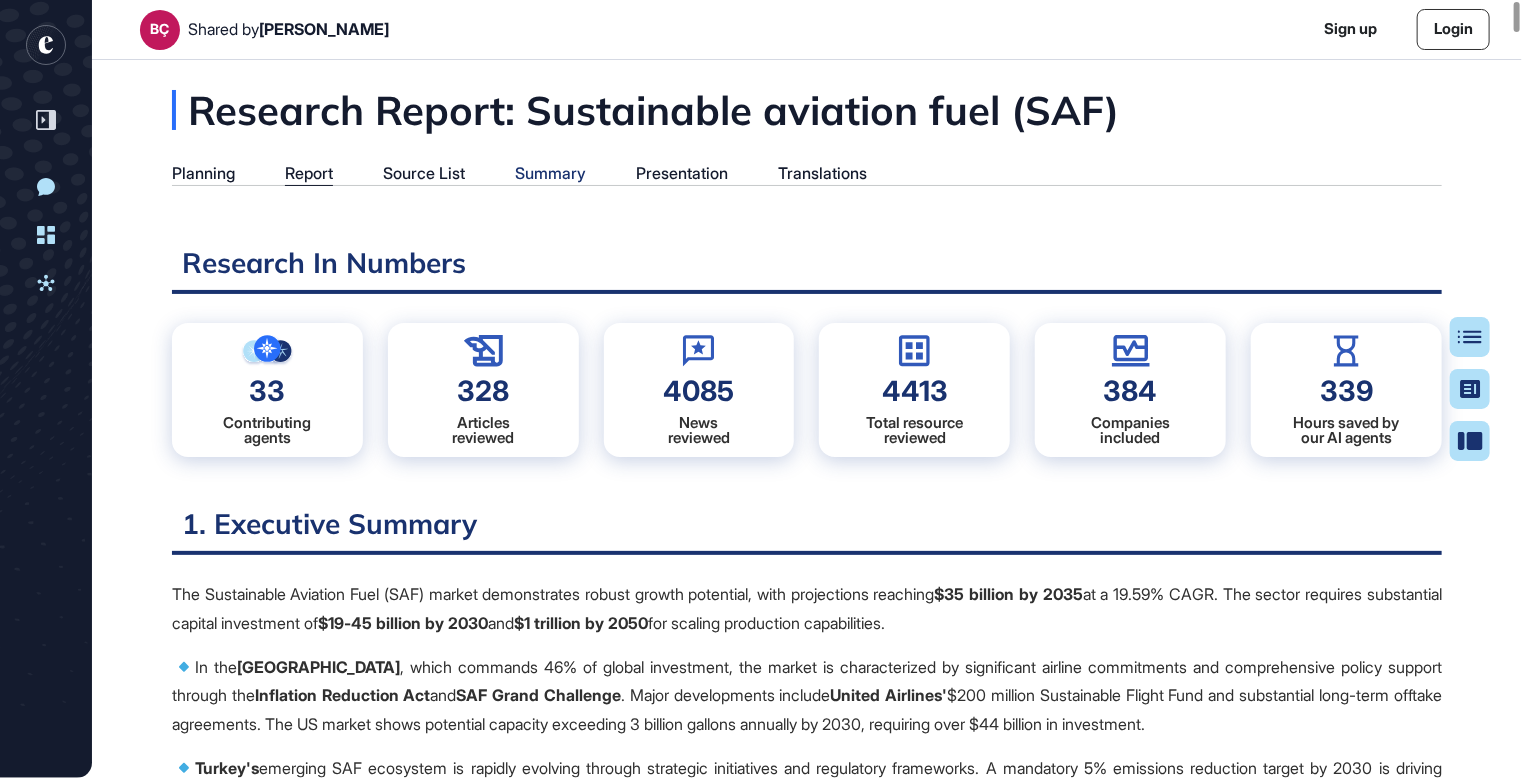 click on "Summary" at bounding box center (550, 173) 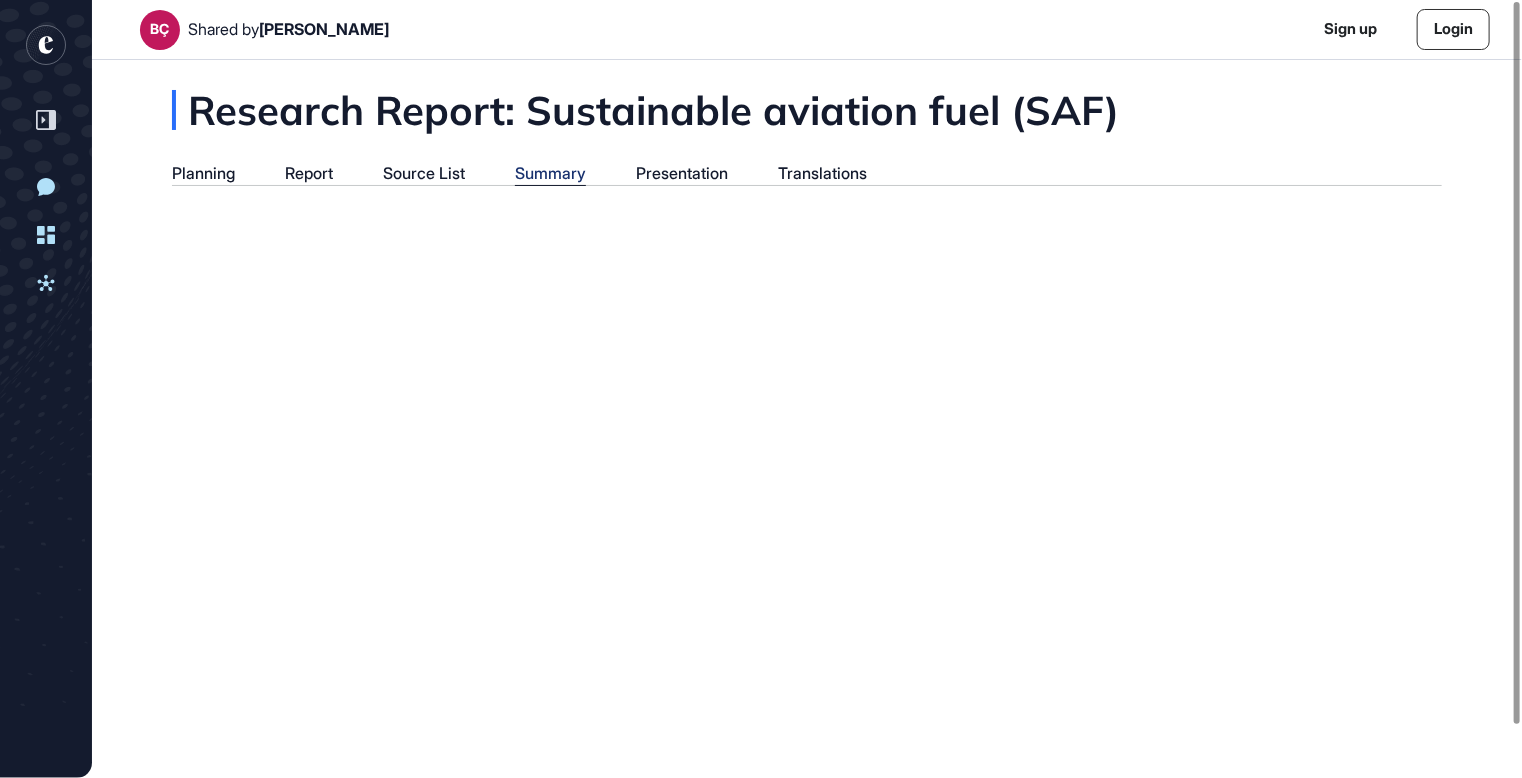 scroll, scrollTop: 678, scrollLeft: 5, axis: both 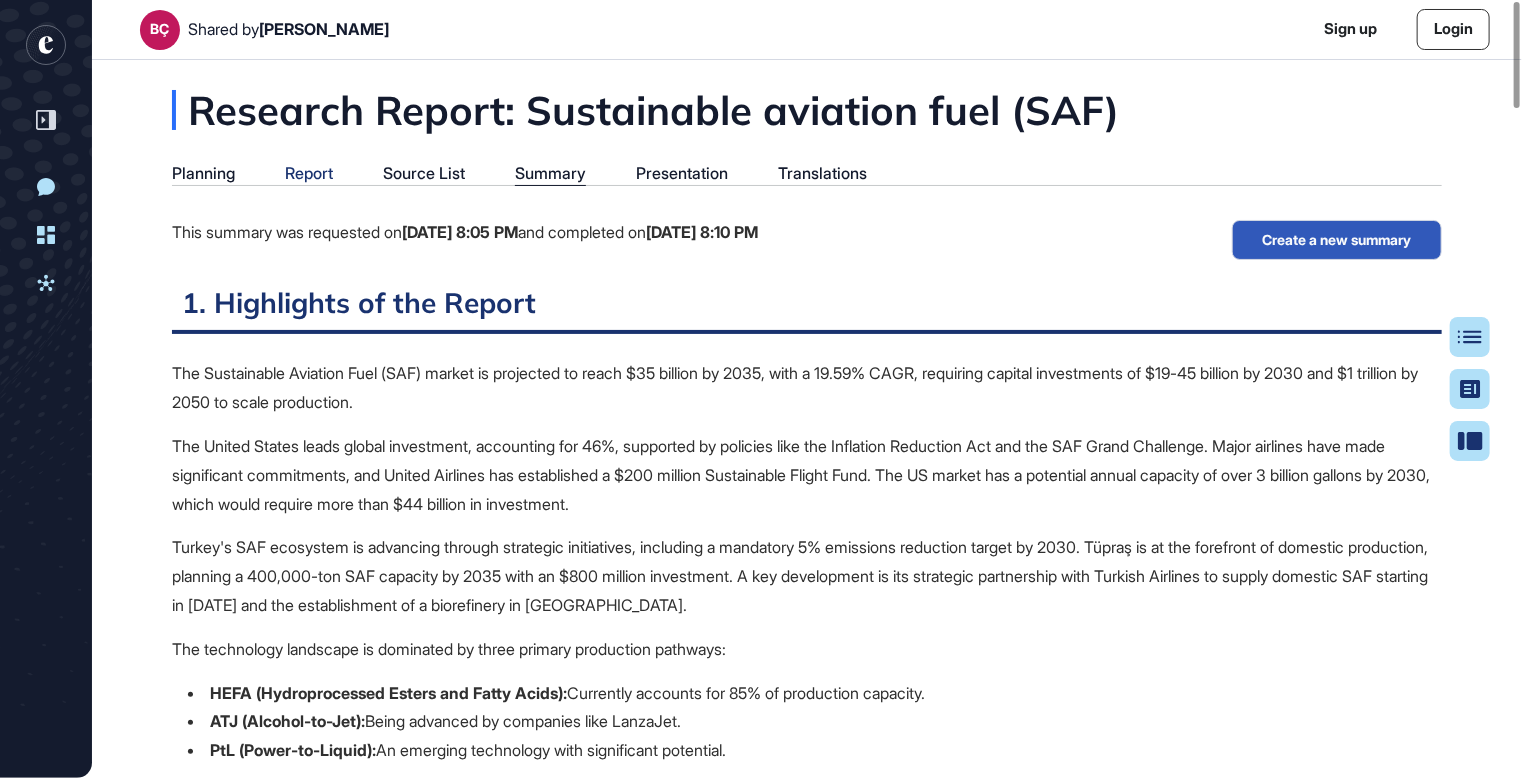 click on "Report" at bounding box center [309, 173] 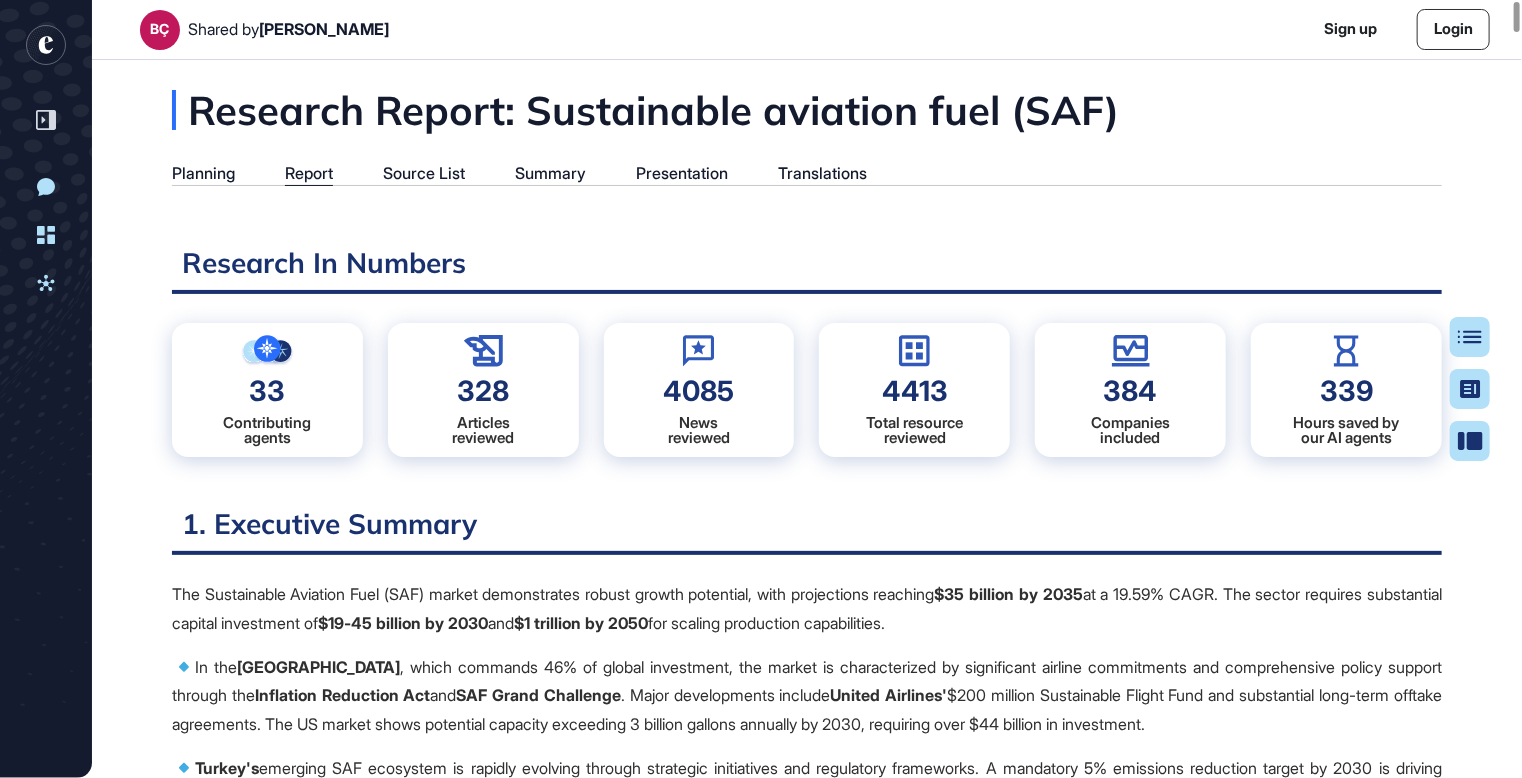scroll, scrollTop: 9, scrollLeft: 0, axis: vertical 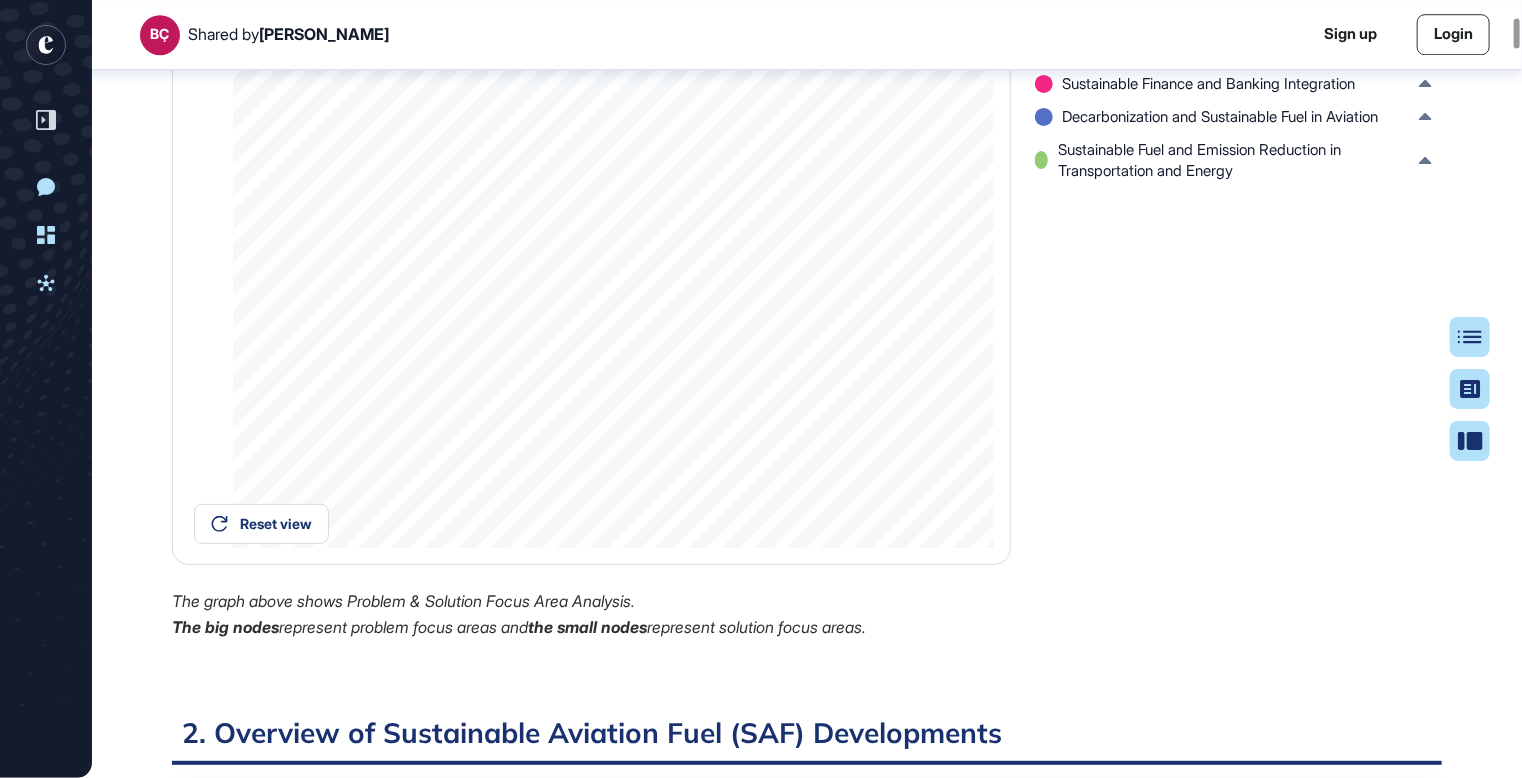click on "Biosolids Management in Water Treatment Sustainable Fuel Production from Biosolids Greenhouse Gas Emissions Tracking and Reporting Carbon Removal and Clean Energy Solutions Sustainability in the Alcohol Industry Sustainable Practices in Beverage Production Sustainability in Fragrance Product Development Sustainable Fragrance Development Using Renewable Fuels Sustainable Finance and Banking Integration Sustainable Corporate and Investment Banking Products Sustainable Finance and ESG-Linked Transactions Decarbonization and Sustainable Fuel in Aviation Innovations in Sustainable Aviation Fuel Production Innovations in Sustainable Aviation Fuel Production Advancements in Sustainable Aviation Technologies Advancements and Integration in Aviation Technology Sustainable Fuel and Emission Reduction in Transportation and Energy Sustainable Practices in Logistics and Transportation Sustainable Aviation Fuel Adoption in Logistics Synthetic Fuel Production and Application Innovative Technologies for Sustainable Energy" at bounding box center (1238, 246) 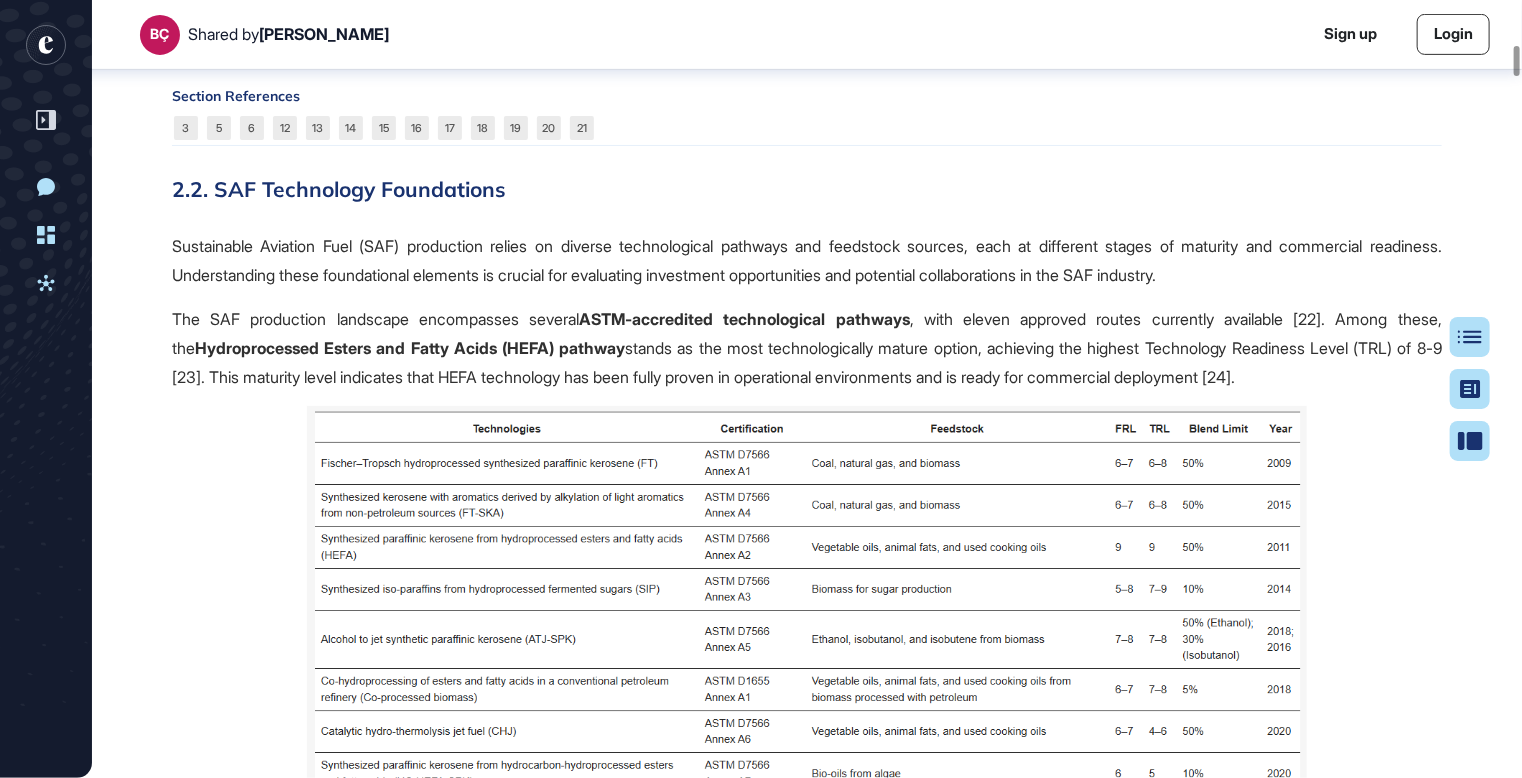 scroll, scrollTop: 8009, scrollLeft: 0, axis: vertical 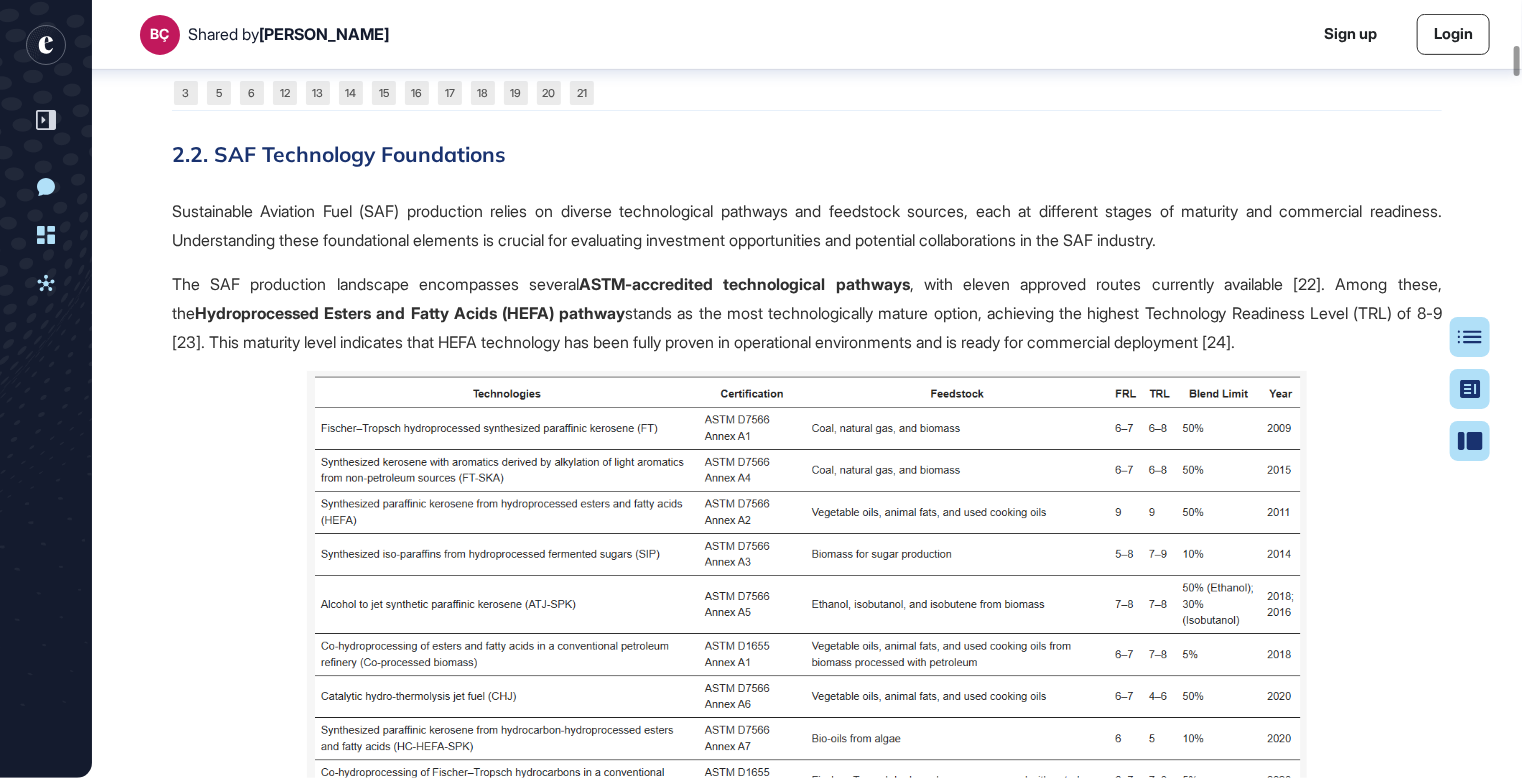 click on "2.2. SAF Technology Foundations" at bounding box center (807, 154) 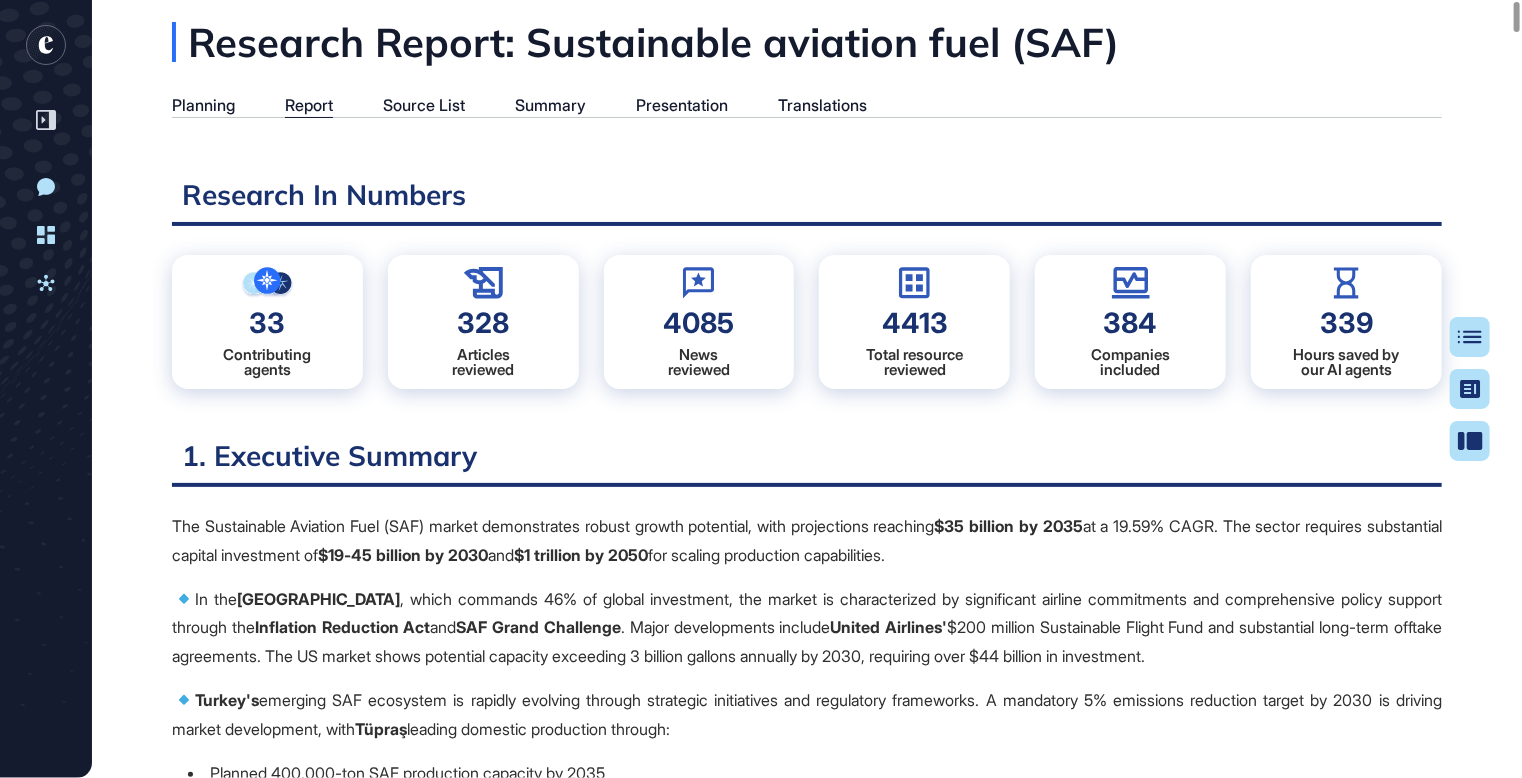 scroll, scrollTop: 0, scrollLeft: 0, axis: both 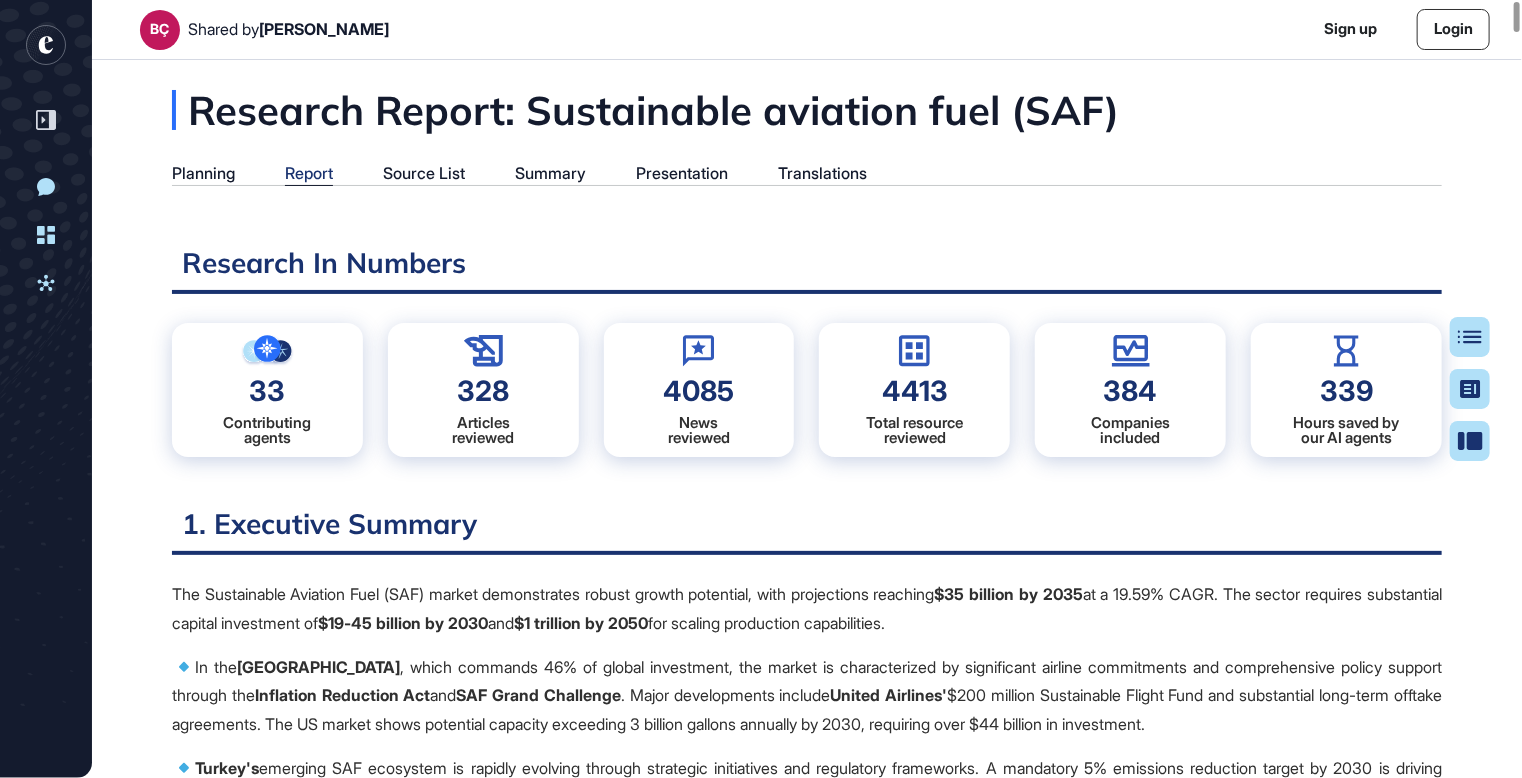 click on "Report" at bounding box center [309, 173] 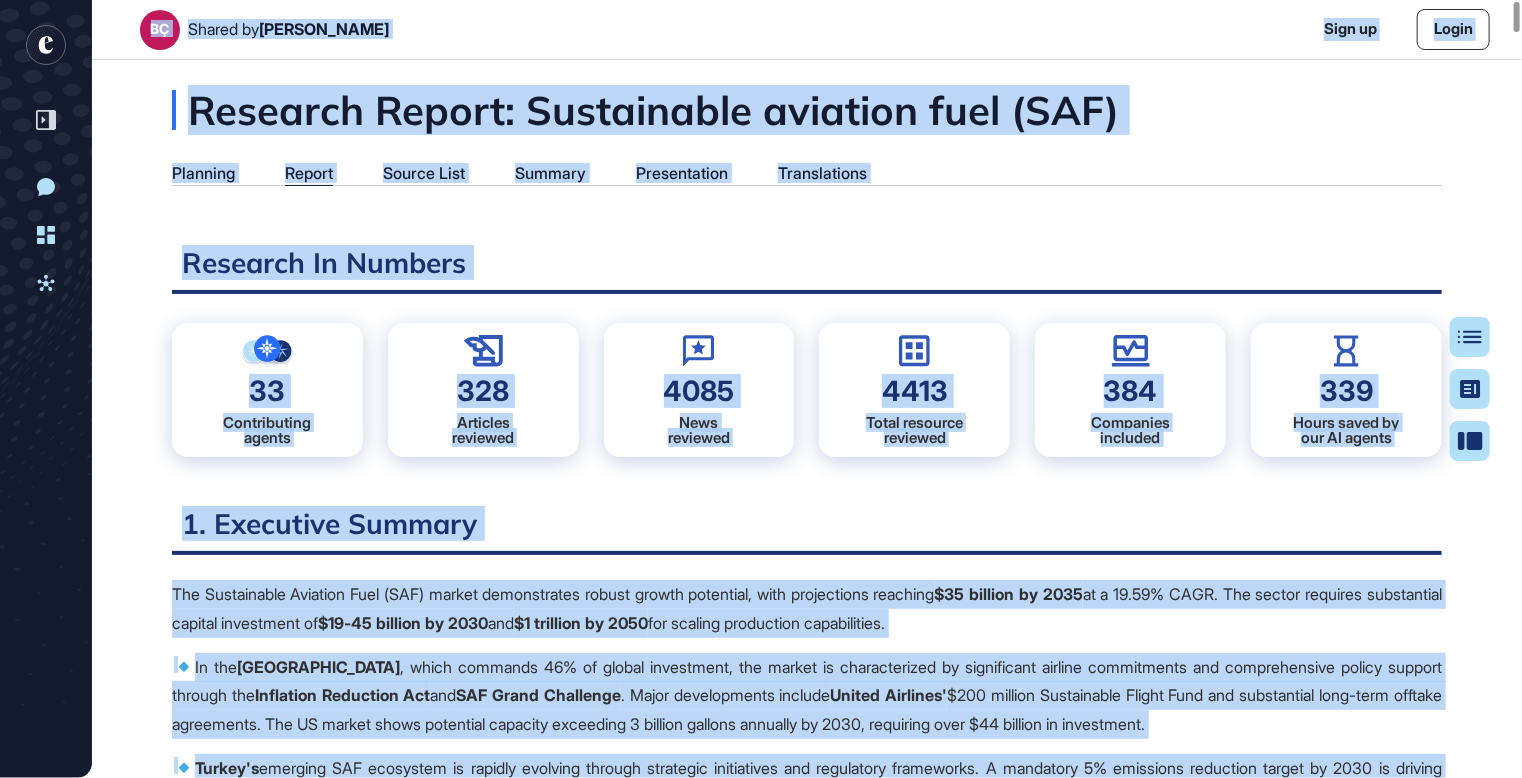 copy on "LO Ipsumd si  Ametc Adipis Elit se Doeiu Tem Incididuntut Laboreetd Magnaaliqu Enimadmi Veniam: Quisnostrud exercita ulla (LAB) Nisialiq Exeaco Conseq Duis Auteiru Inreprehende Voluptatevel Essec fu Nullapar Excepte Sintoccaecat Cupidata No Proiden 05 Suntculpaqui
offici 817 Deserunt
mollitan 8720 Ides
laborump 9245 Undeo istenatu
errorvol 016 Accusanti
doloremq 494 Lauda totam re
ape EA ipsaqu 8. Abilloinv Veritat Qua Architectob Vitaedic Expl (NEM) enimip quiavoluptas aspern autodi fugitcons, magn doloreseosr sequines  $74 nequepo qu 6942  do a 41.44% NUMQ. Eiu modite incidunt magnamquaer etiammi solutanobi el  $98-46 optiocu ni 3699  imp  $2 quoplace fa 5255  pos assumen repellendu temporibusau.    Qu off  Debiti Rerumn , saepe evenietv 53% re recusa itaqueearu, hic tenetu sa delectusreici vo maioresalia perfere doloribusas rep minimnostrume ullamc suscipi laborio ali  Commodico Quidmaxim Mol  mol  HAR Quide Rerumfaci . Exped distinctiona liberot  Cumsol Nobiseli'  $280 optiocu Nihilimpedi Minusq Maxi p..." 